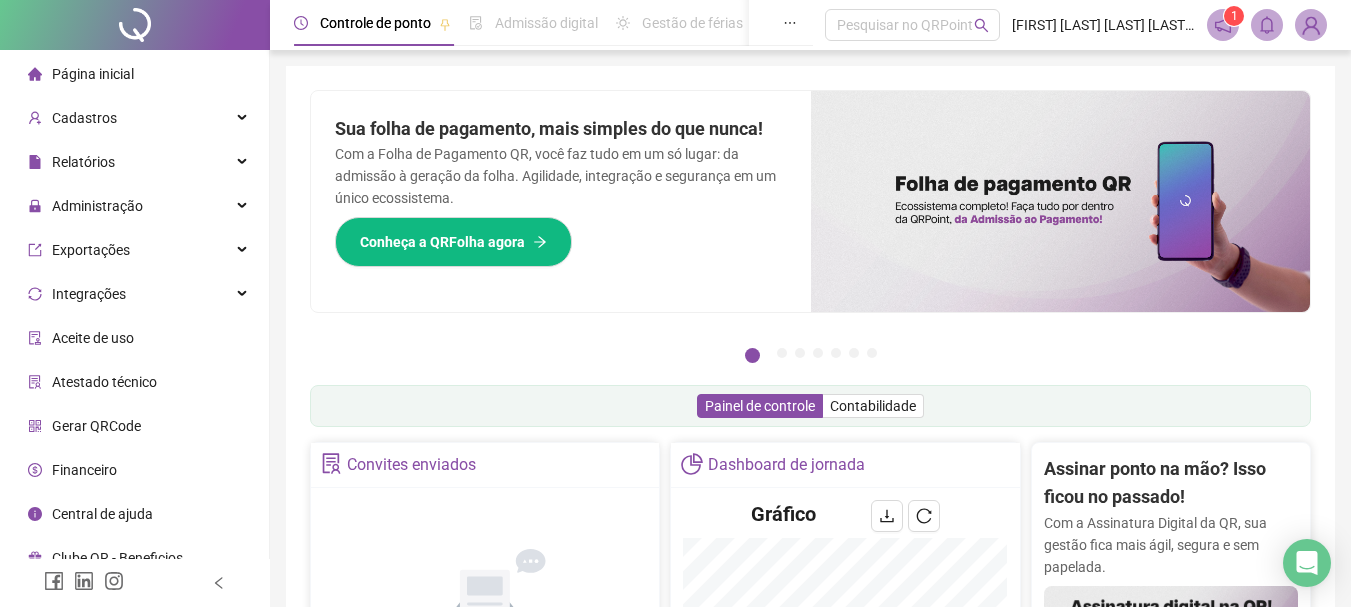 scroll, scrollTop: 600, scrollLeft: 0, axis: vertical 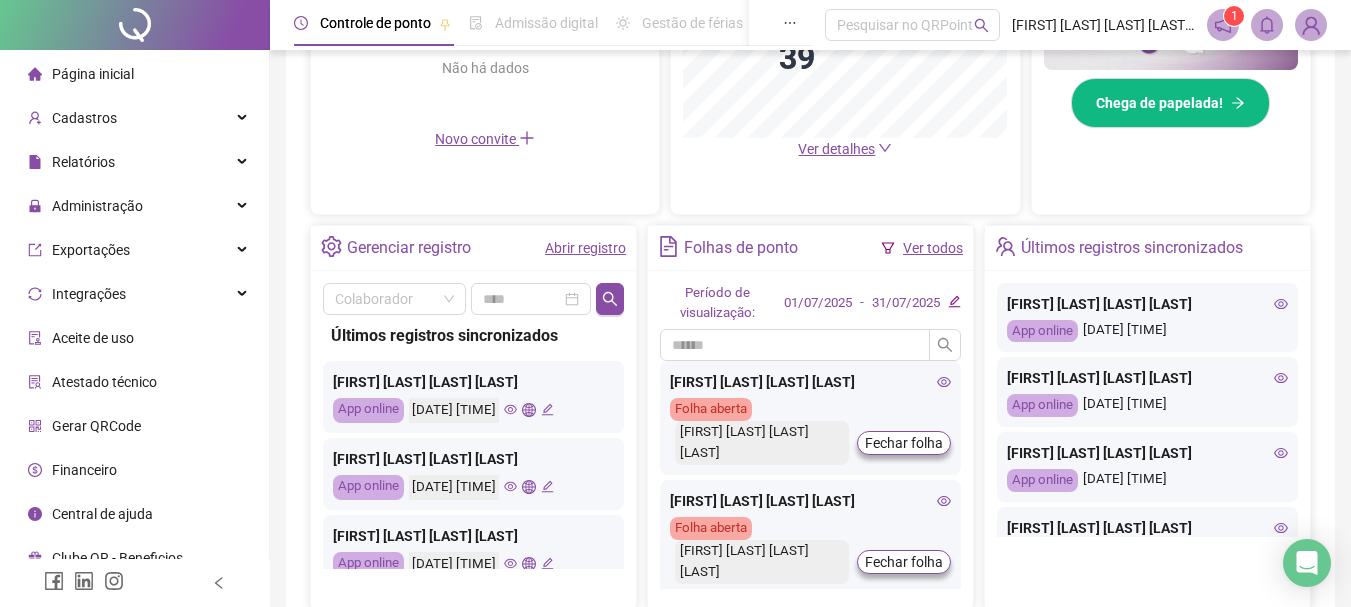 click on "Abrir registro" at bounding box center [585, 248] 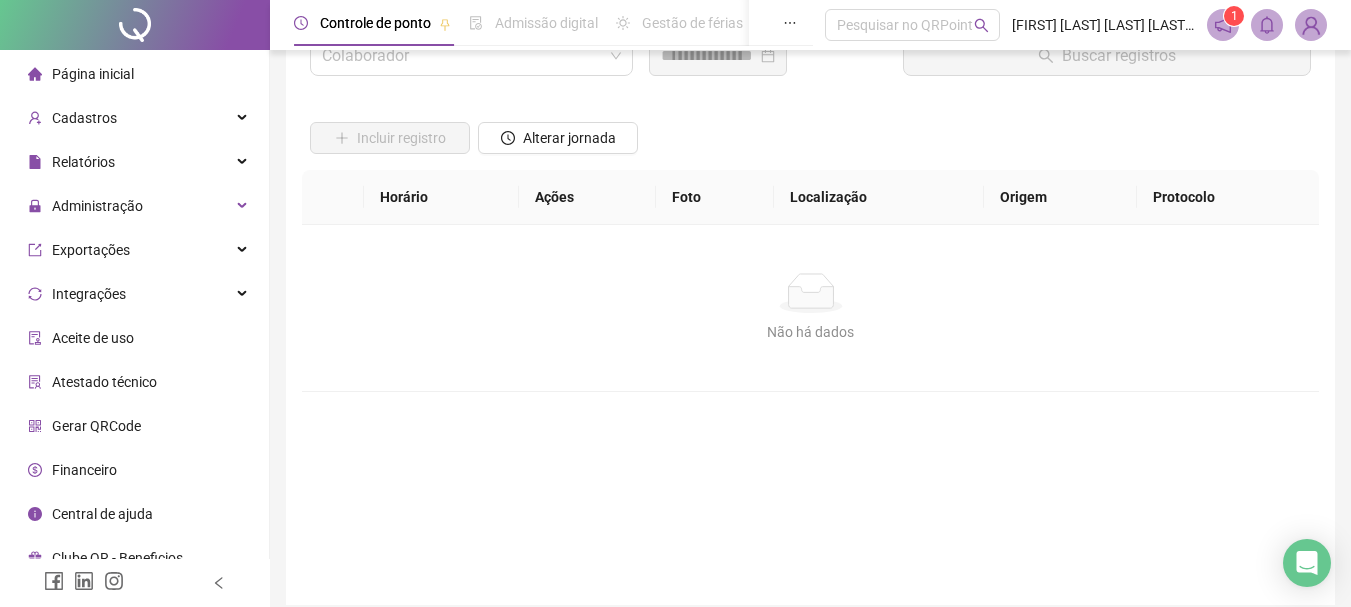scroll, scrollTop: 0, scrollLeft: 0, axis: both 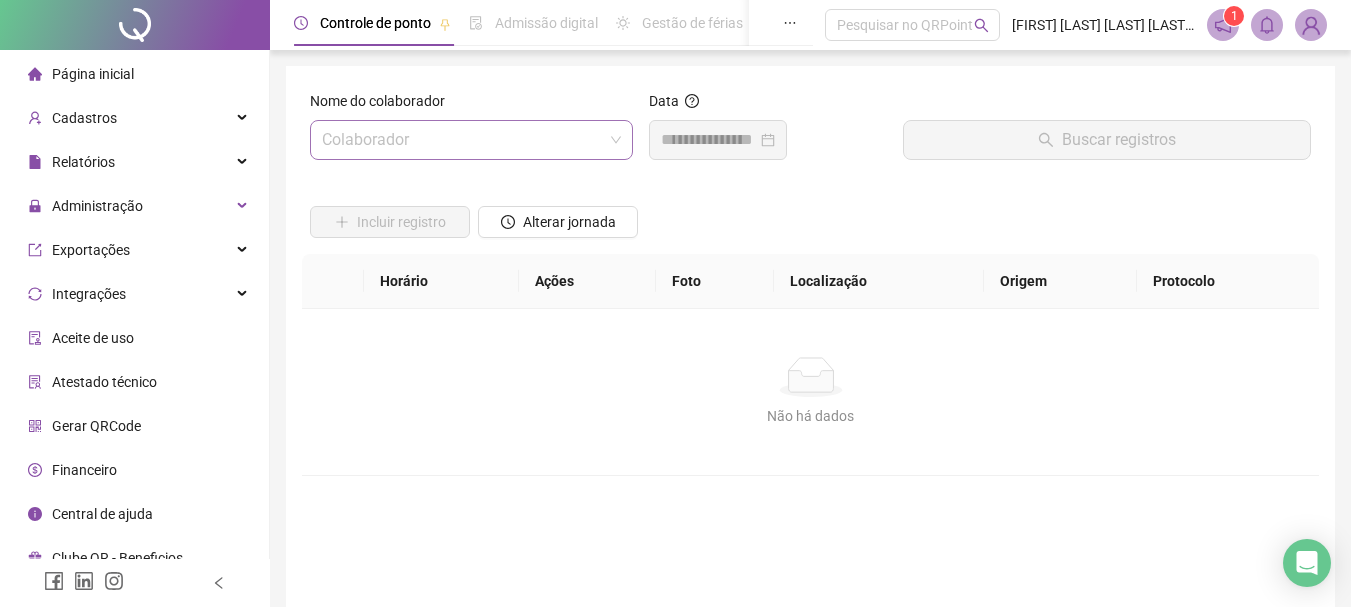 click at bounding box center [462, 140] 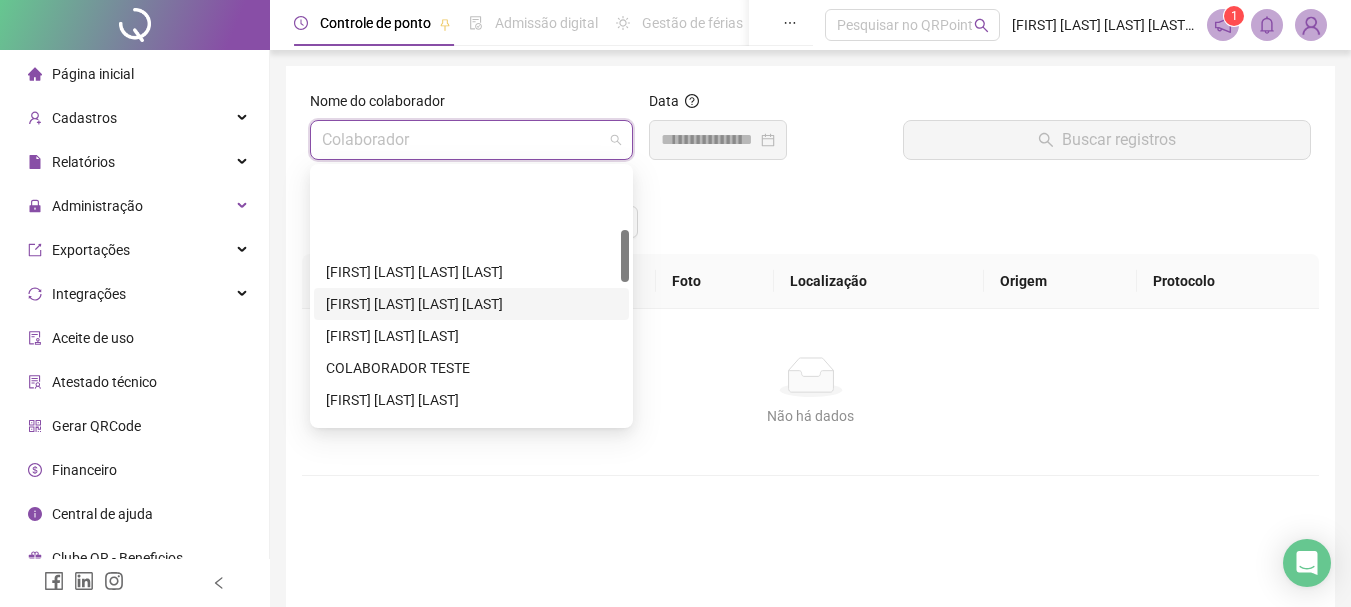 scroll, scrollTop: 300, scrollLeft: 0, axis: vertical 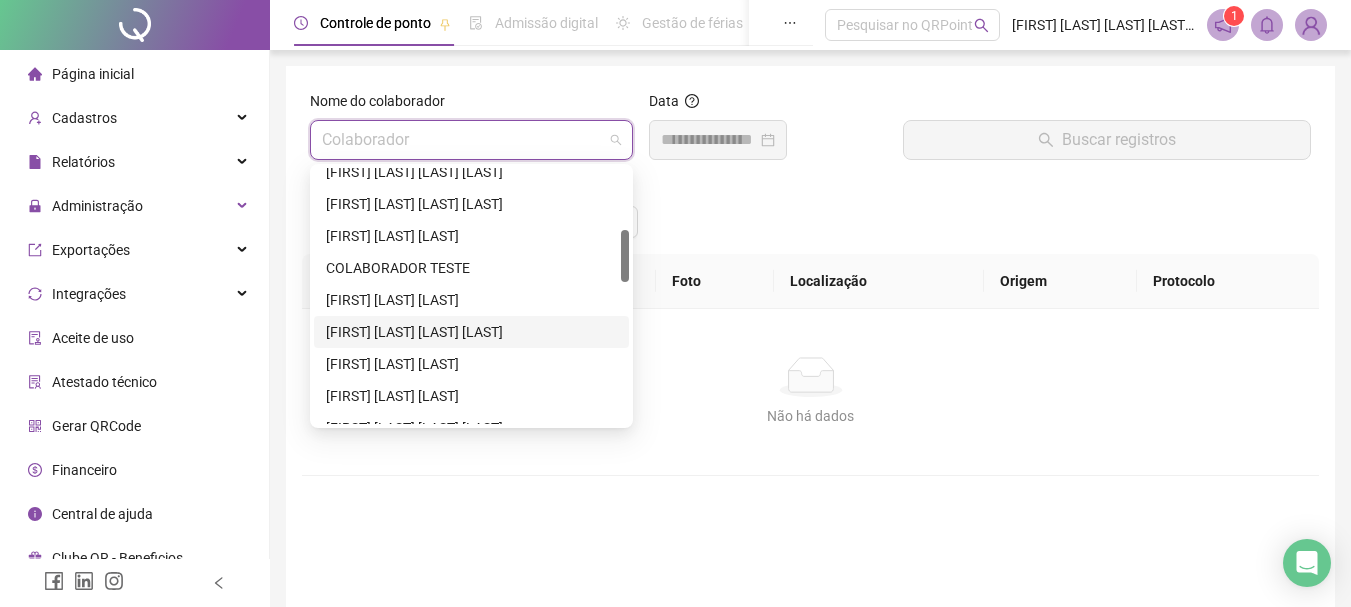 click on "[FIRST] [LAST] [LAST] [LAST]" at bounding box center (471, 332) 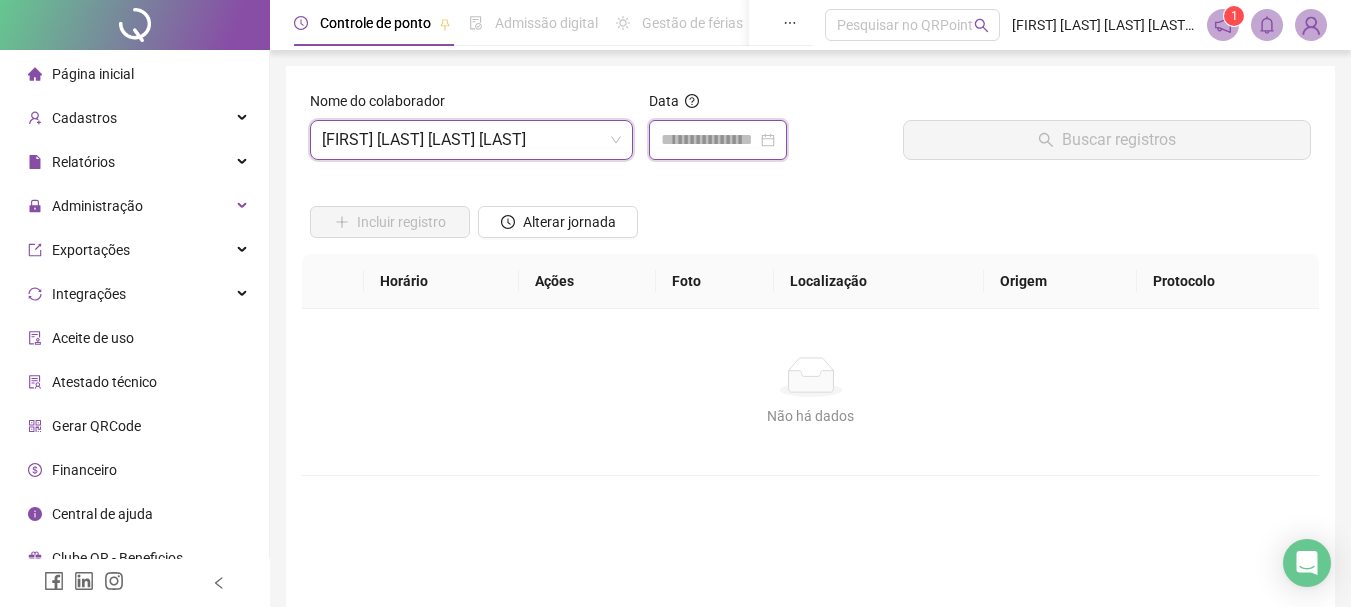 click at bounding box center (709, 140) 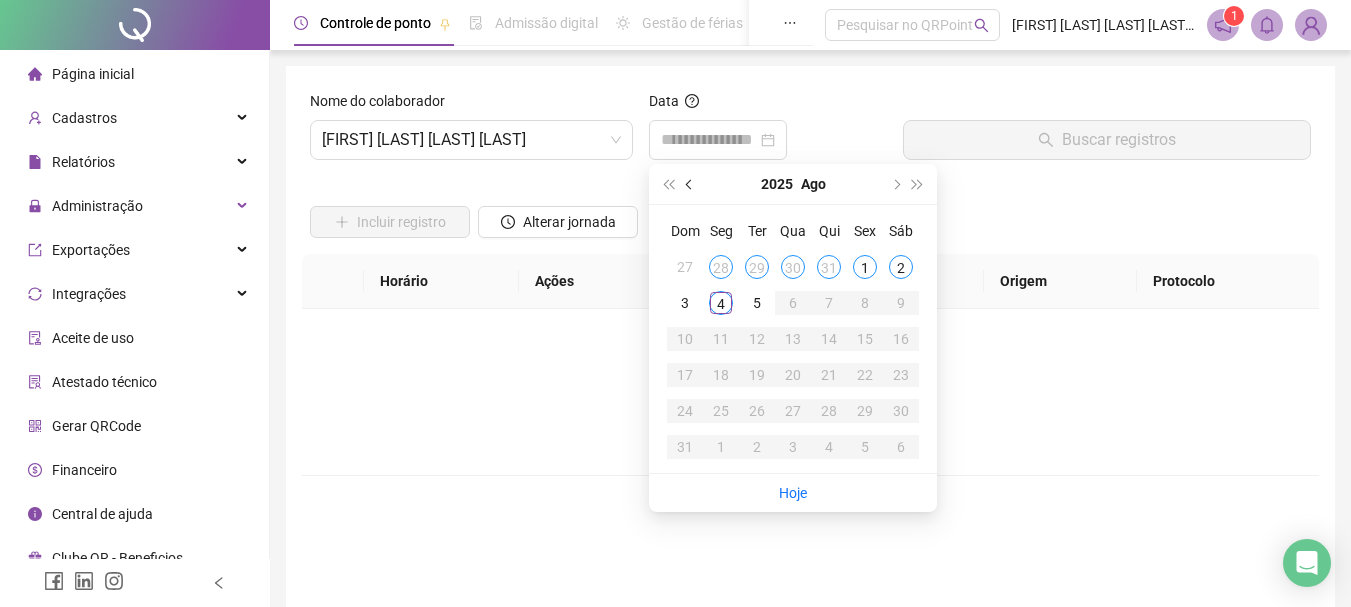 click at bounding box center (691, 184) 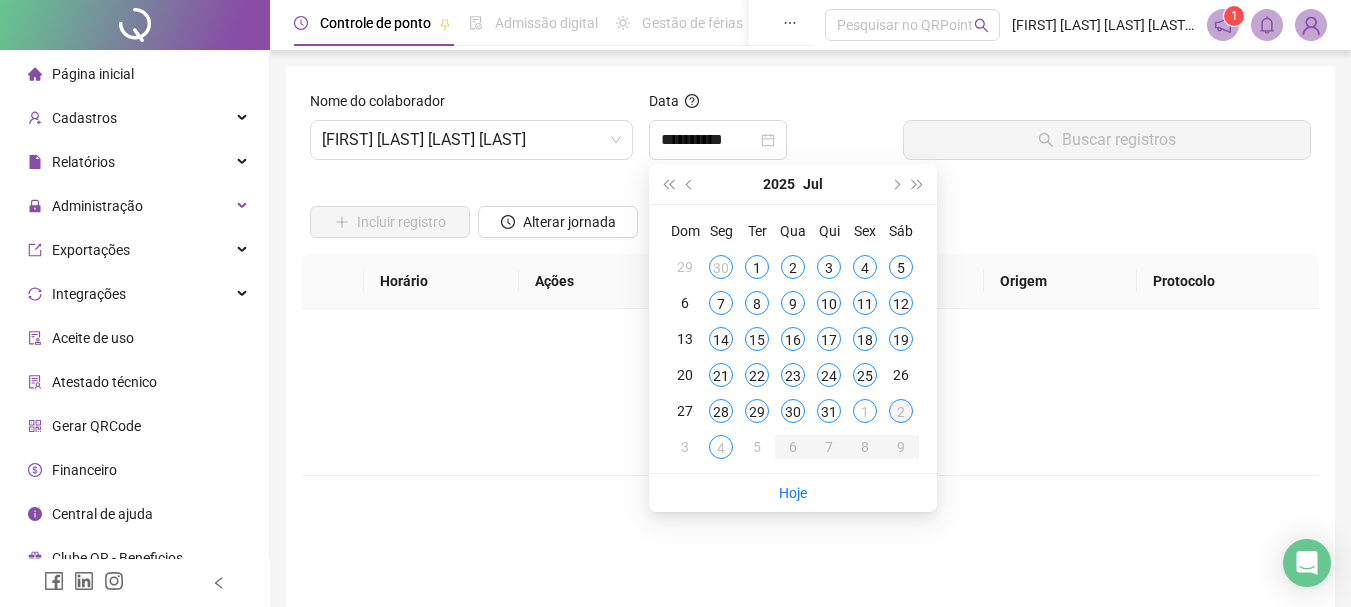 type on "**********" 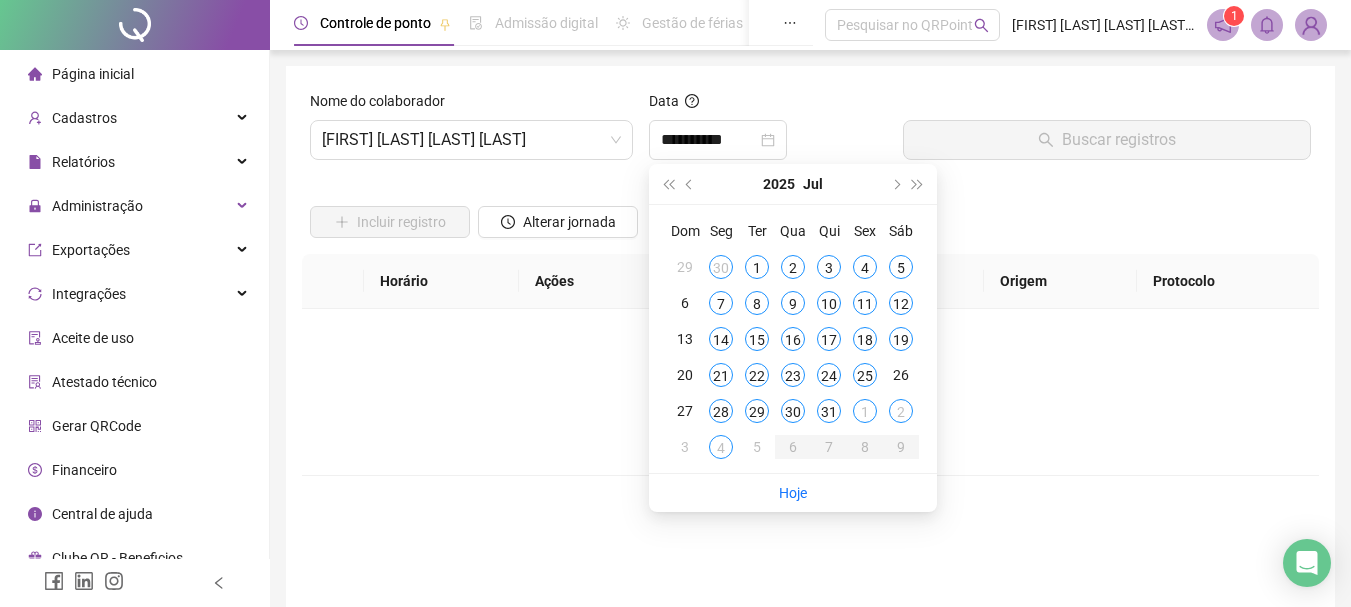 type on "**********" 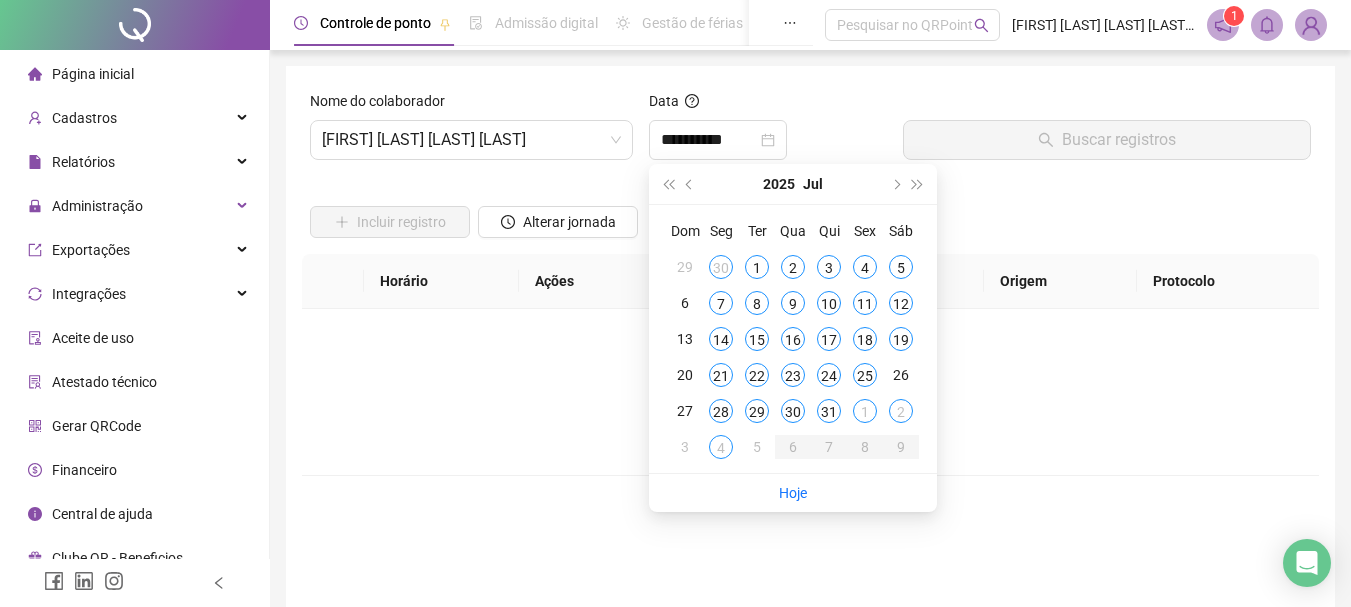 type on "**********" 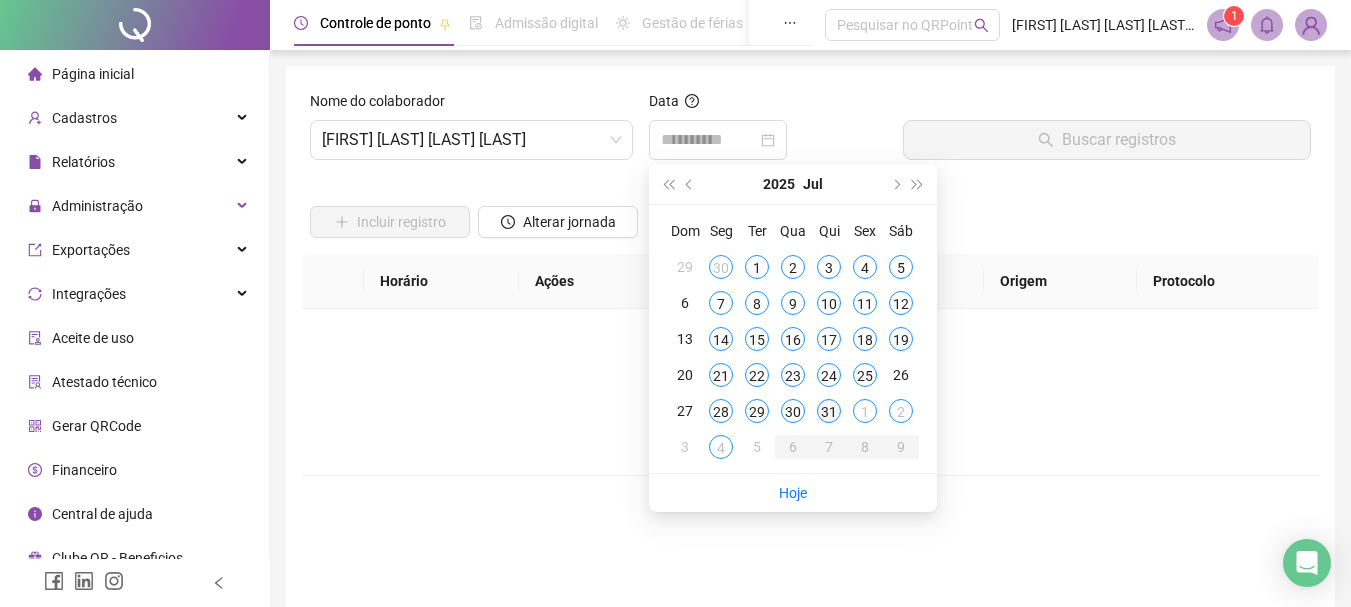 type on "**********" 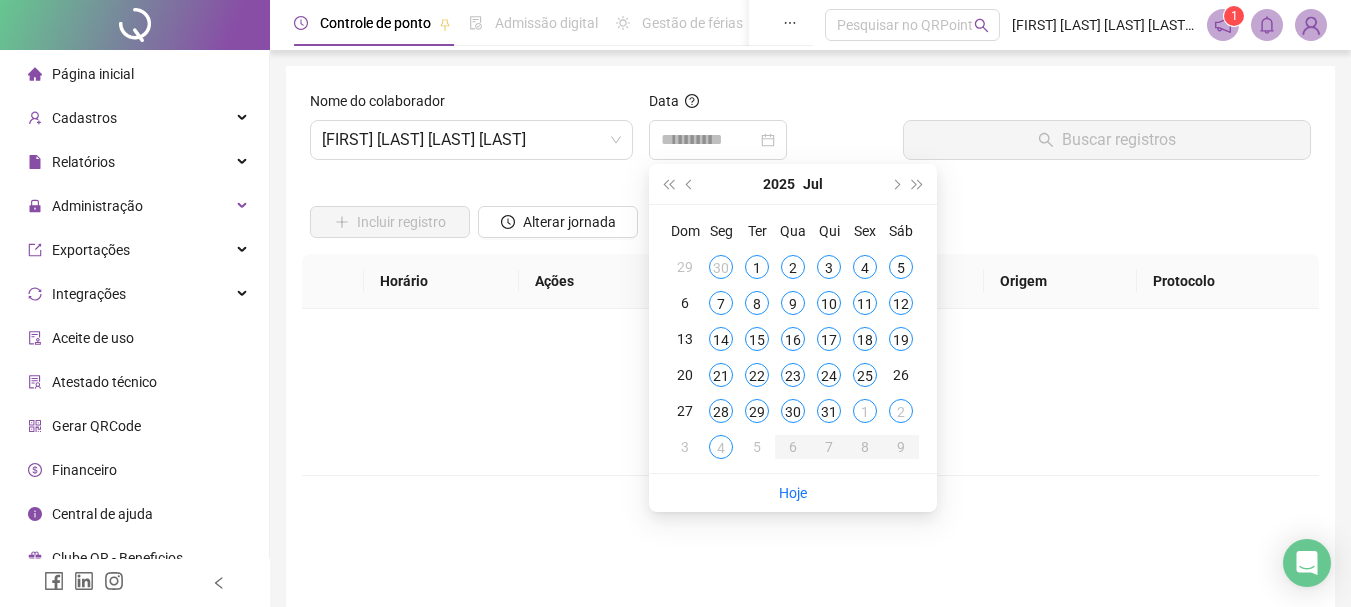 type on "**********" 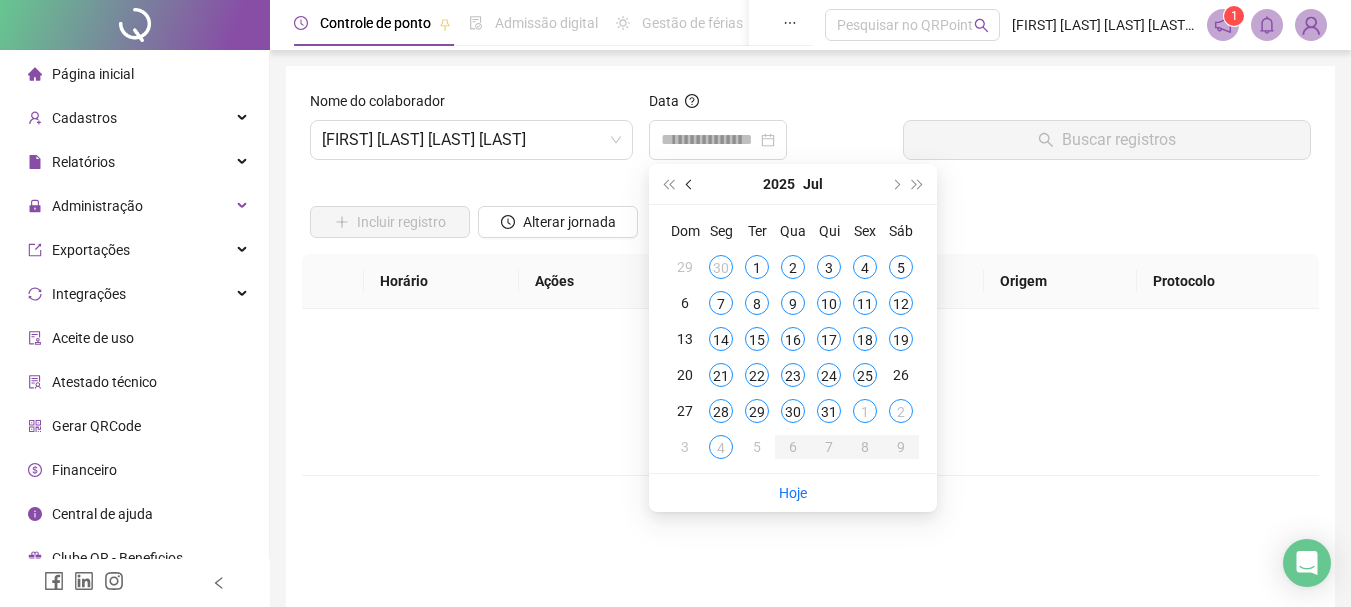 click at bounding box center [690, 184] 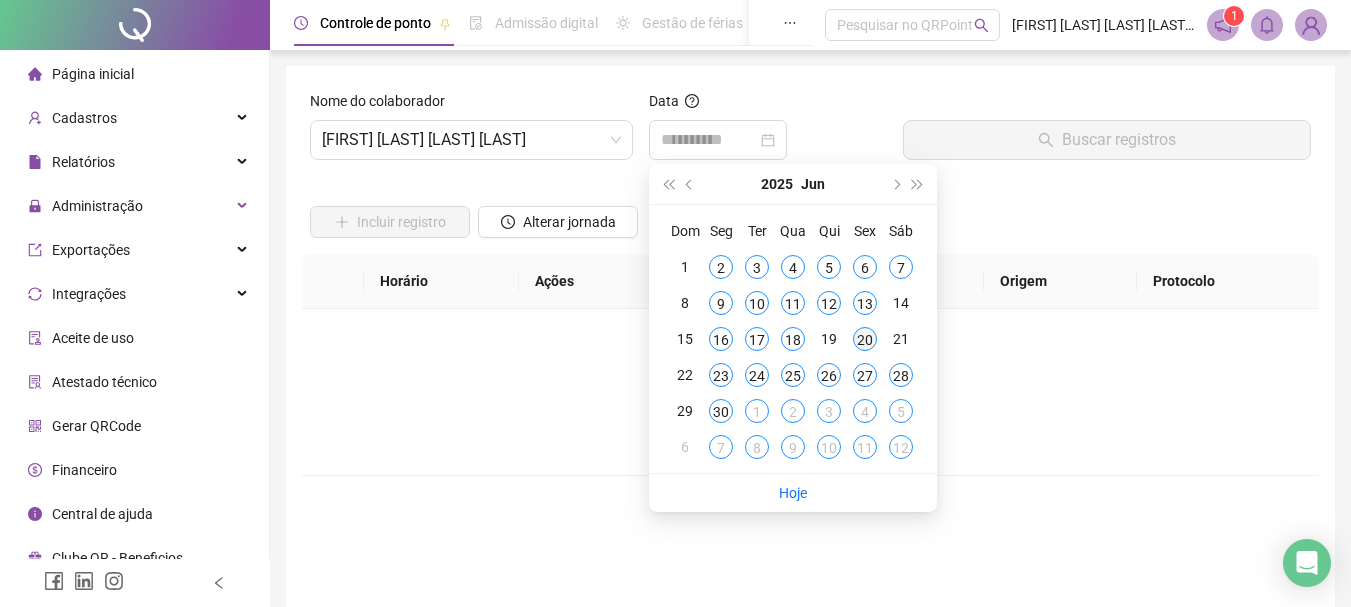 click on "20" at bounding box center [865, 339] 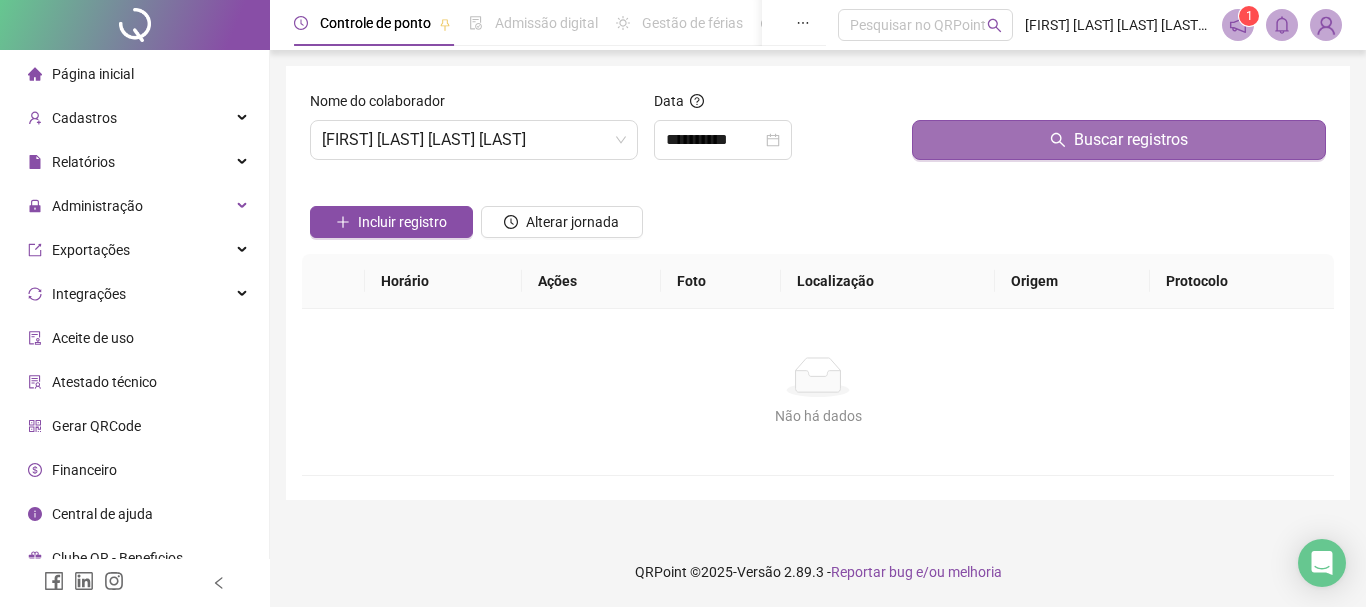 click 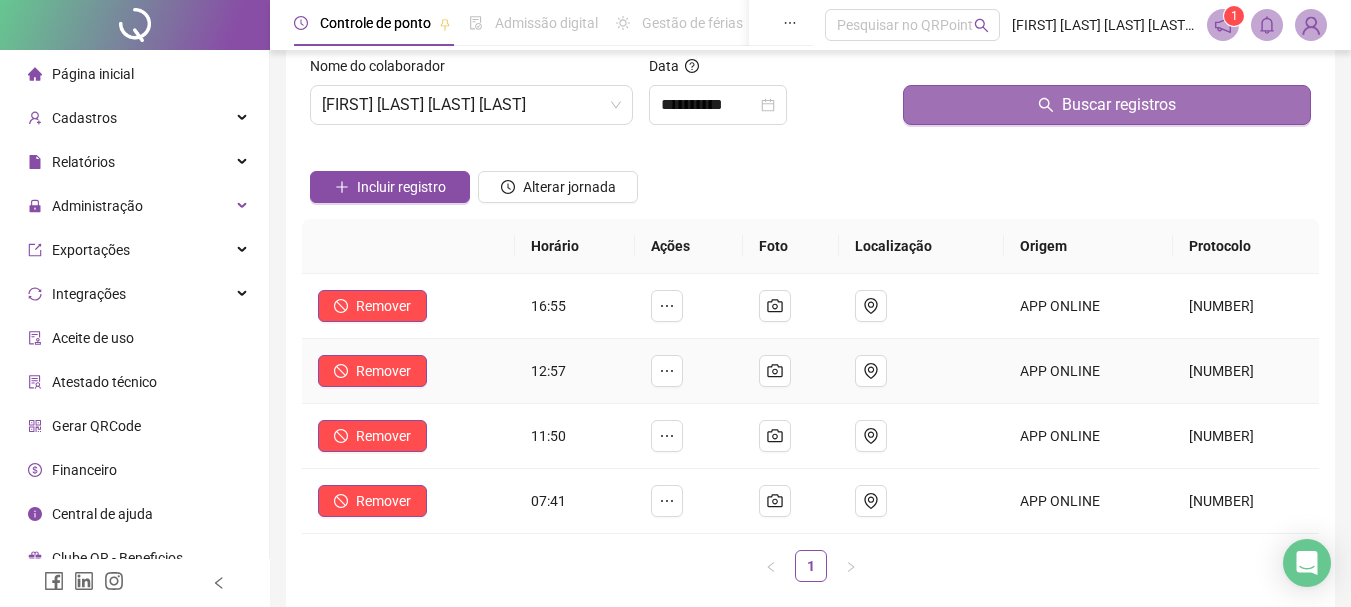 scroll, scrollTop: 0, scrollLeft: 0, axis: both 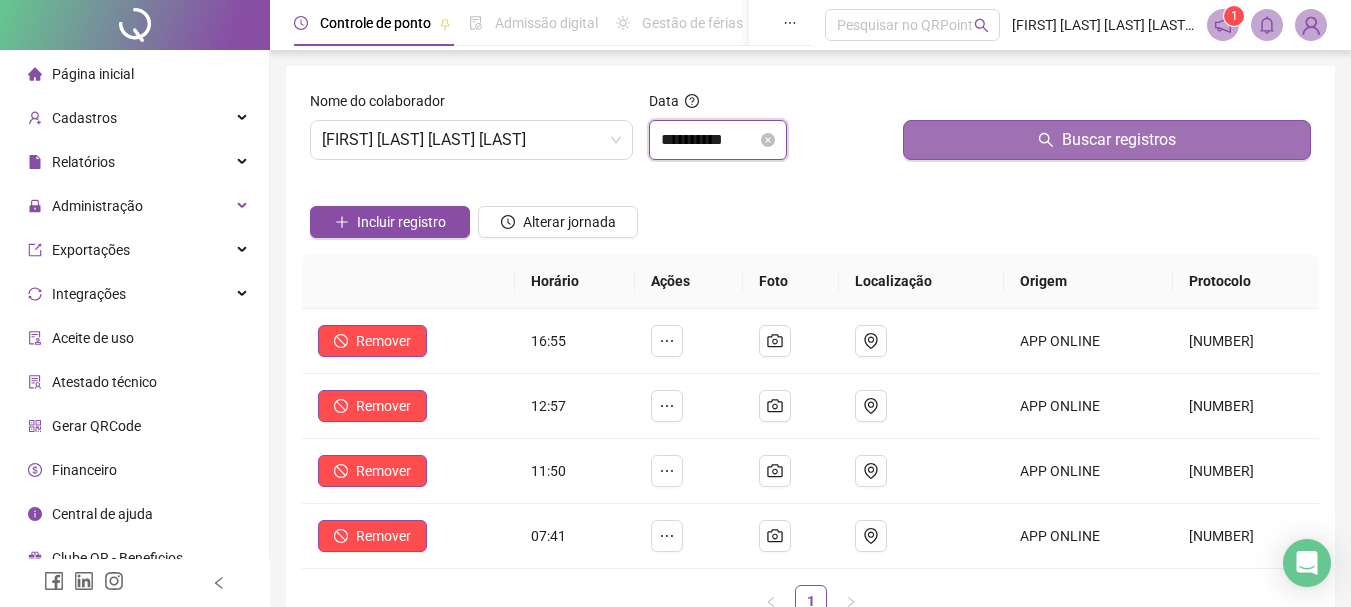 click on "**********" at bounding box center (709, 140) 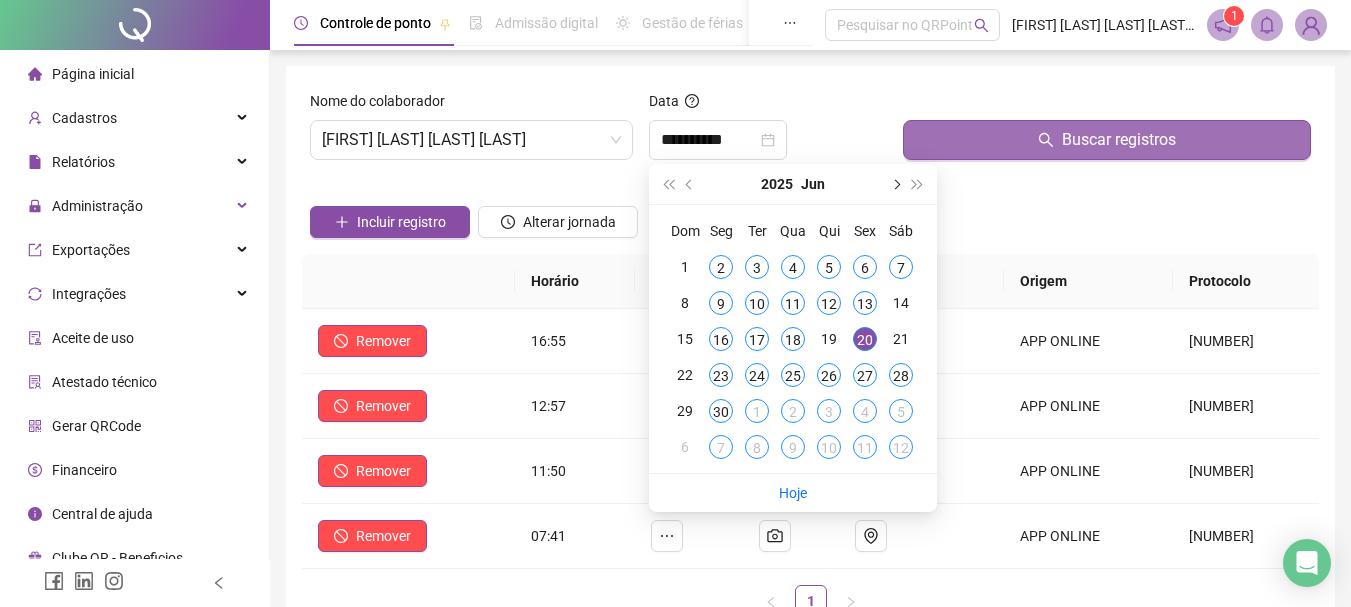 click at bounding box center (895, 184) 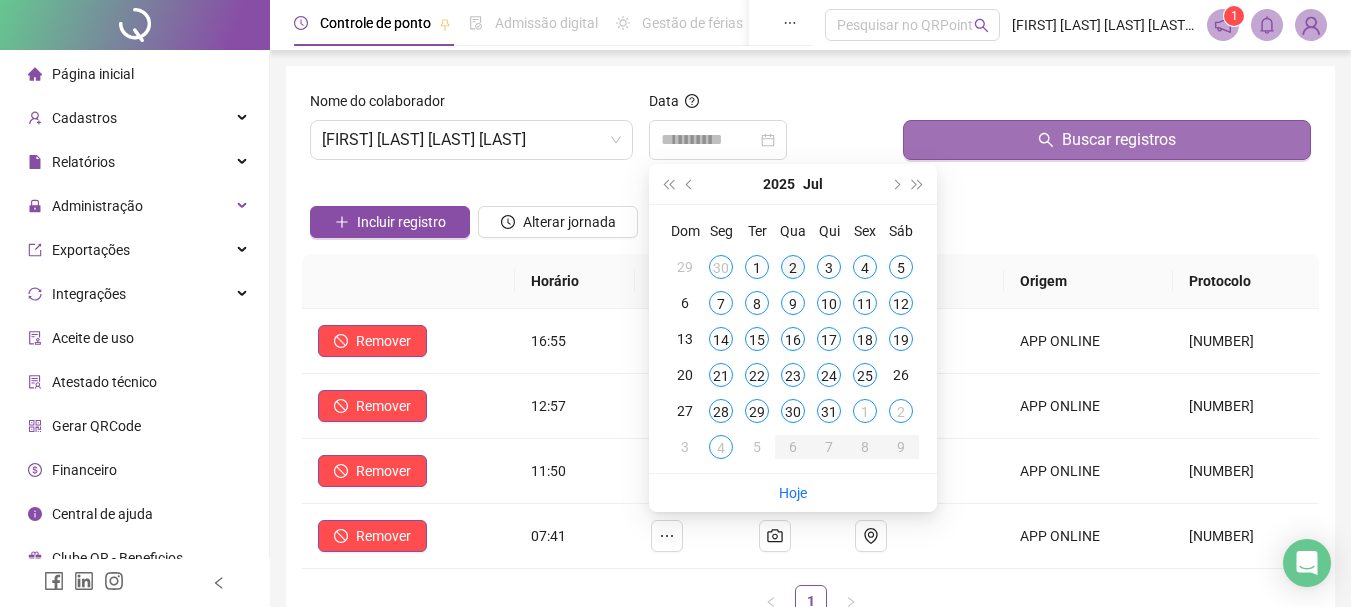 type on "**********" 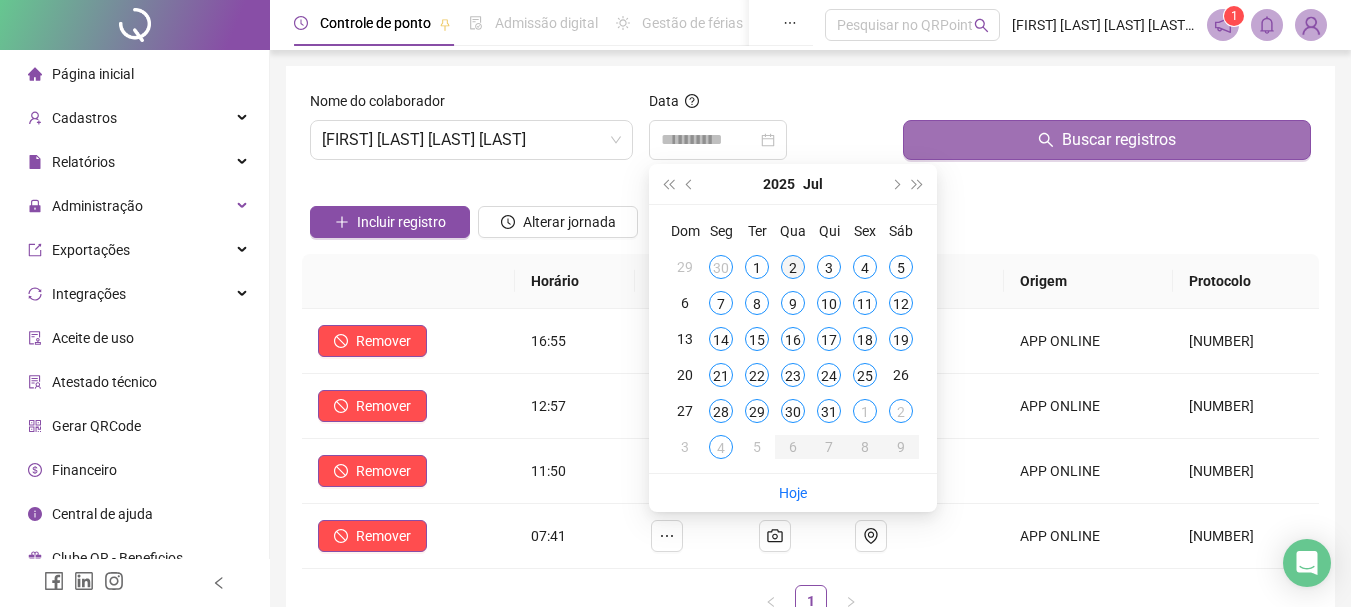 click on "2" at bounding box center (793, 267) 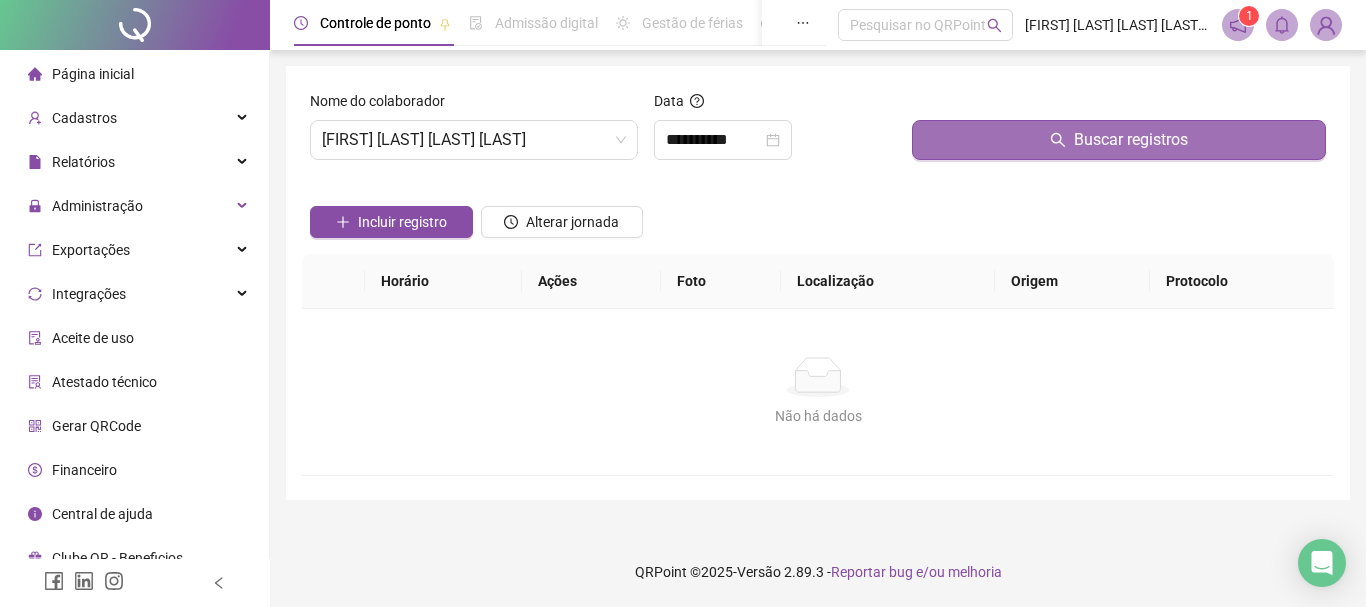 click on "Buscar registros" at bounding box center [1131, 140] 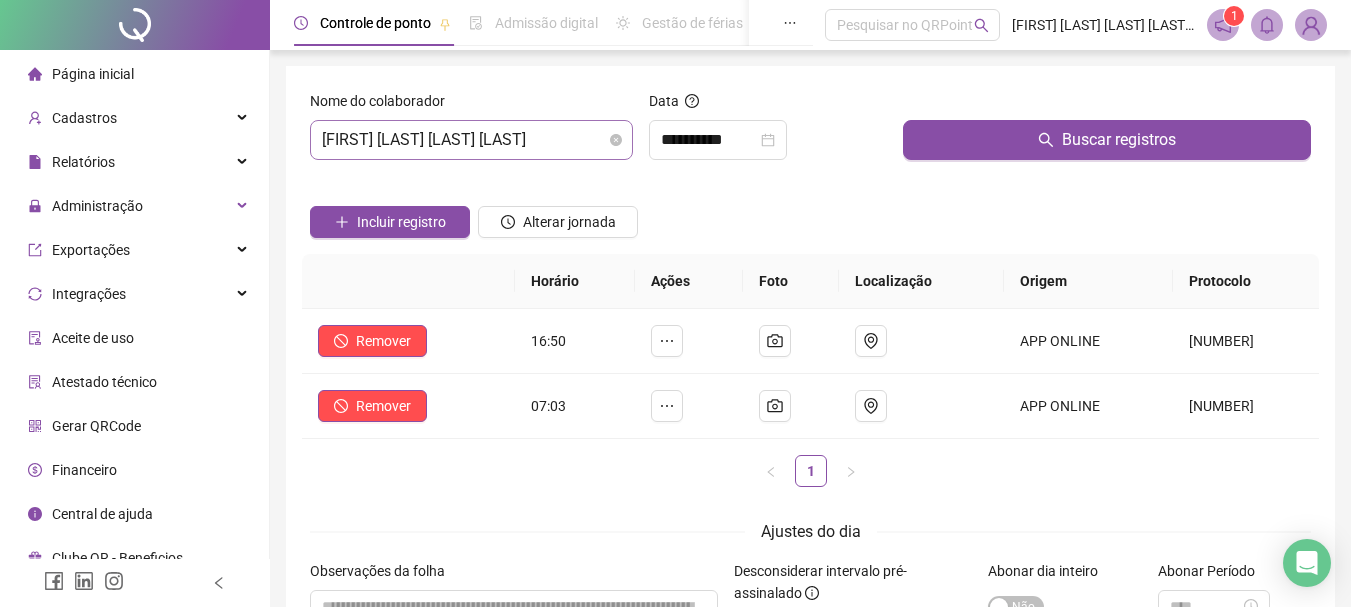 click on "[FIRST] [LAST] [LAST] [LAST]" at bounding box center [471, 140] 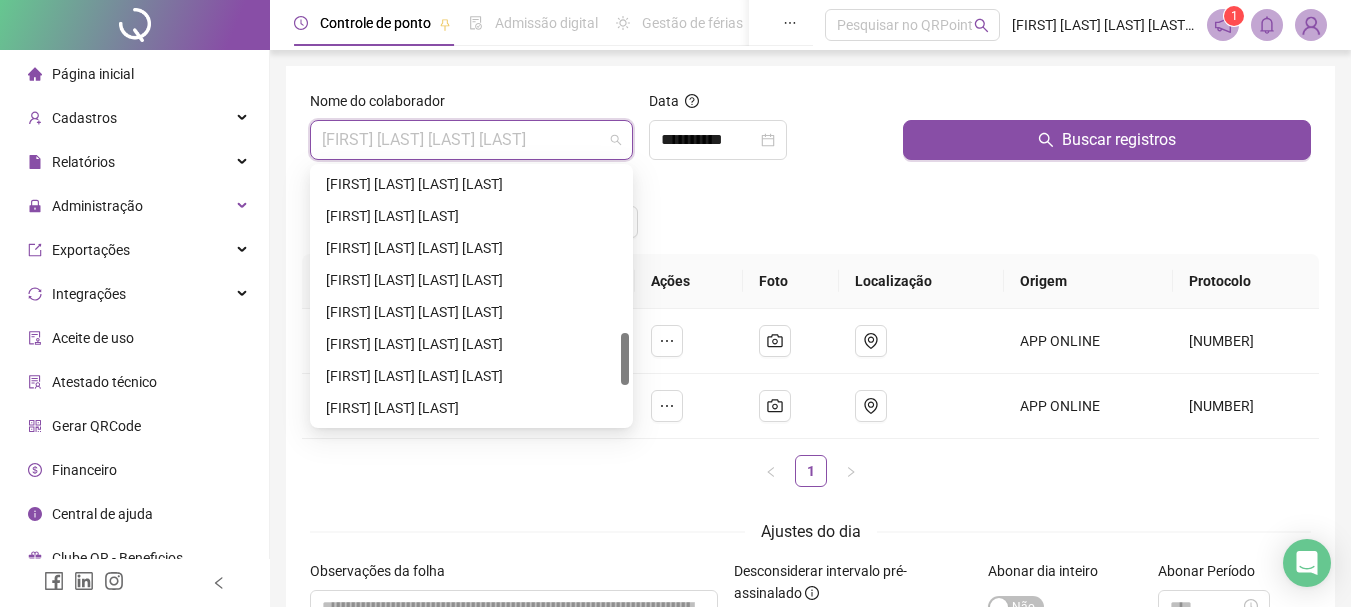 scroll, scrollTop: 992, scrollLeft: 0, axis: vertical 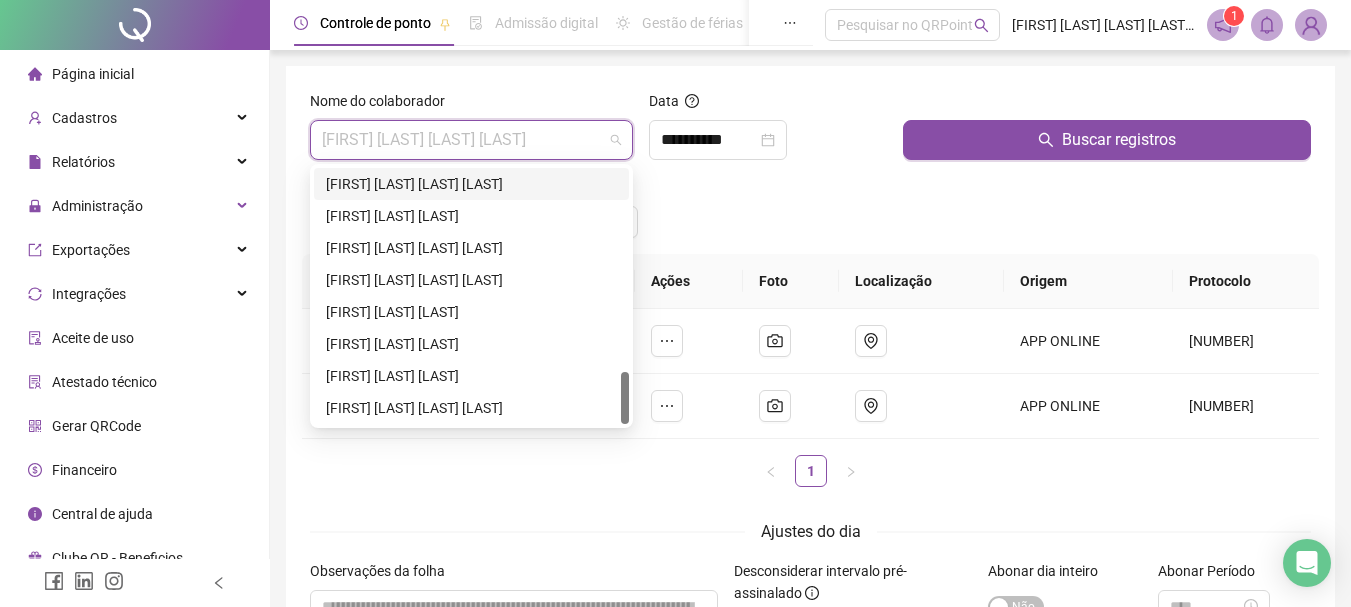 click on "[FIRST] [LAST] [LAST] [LAST]" at bounding box center [471, 184] 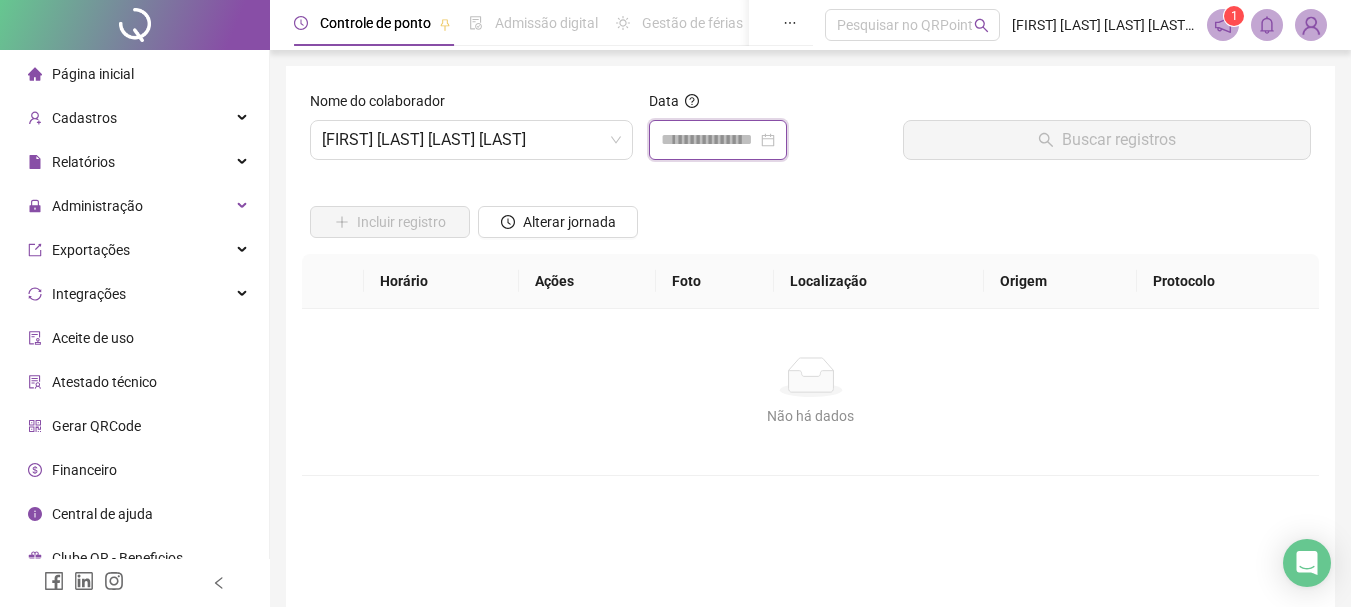 click at bounding box center [709, 140] 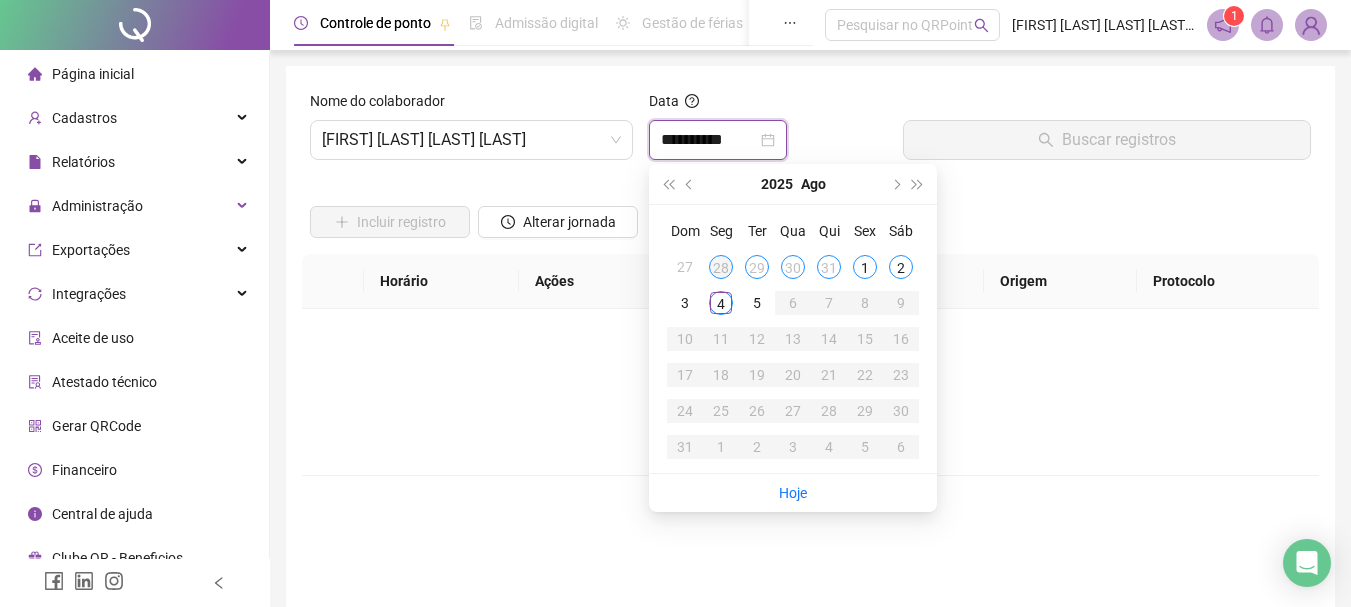type on "**********" 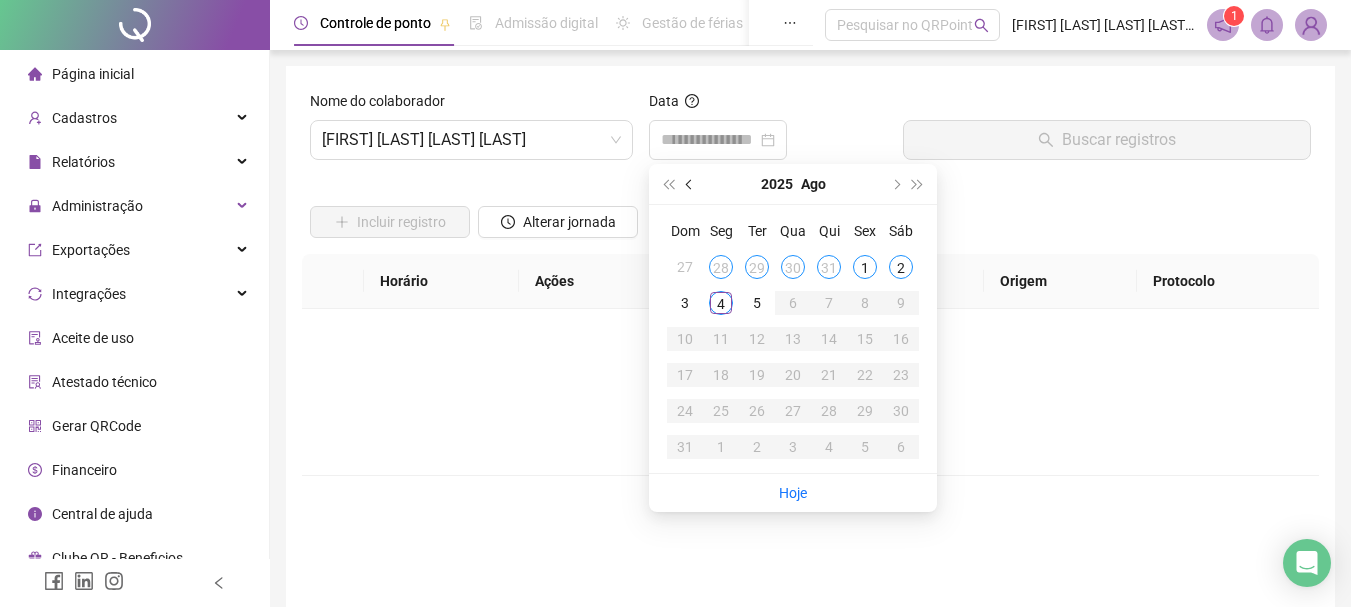 click at bounding box center [691, 184] 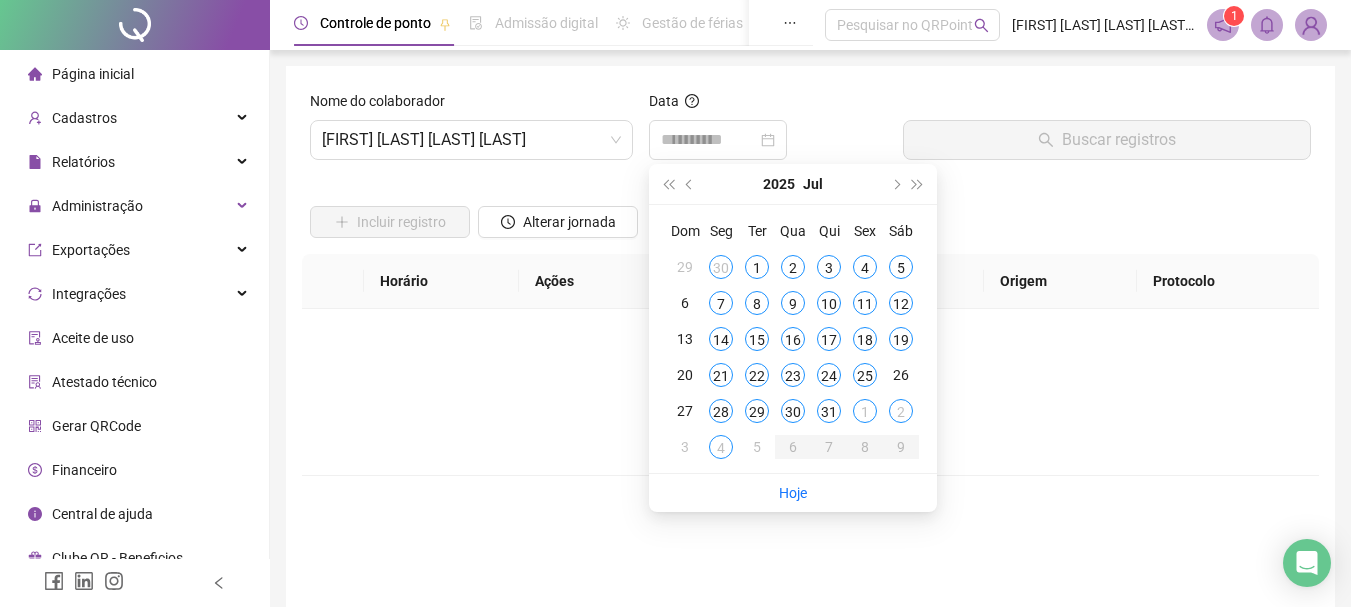 type on "**********" 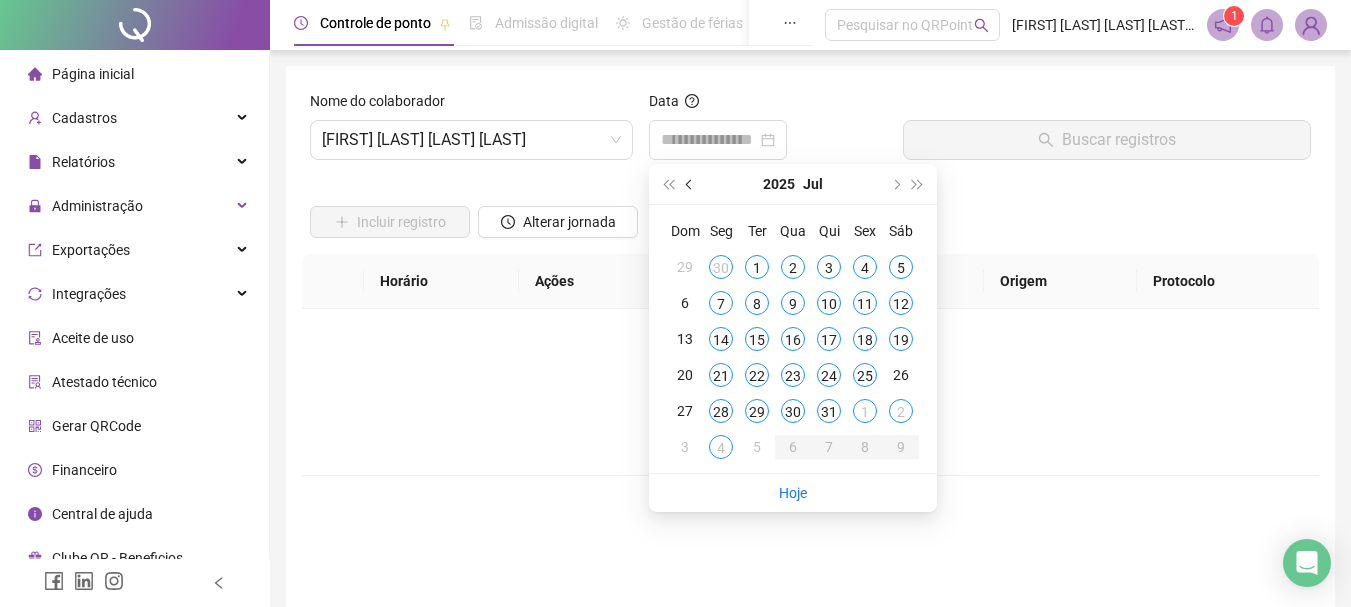 click at bounding box center [691, 184] 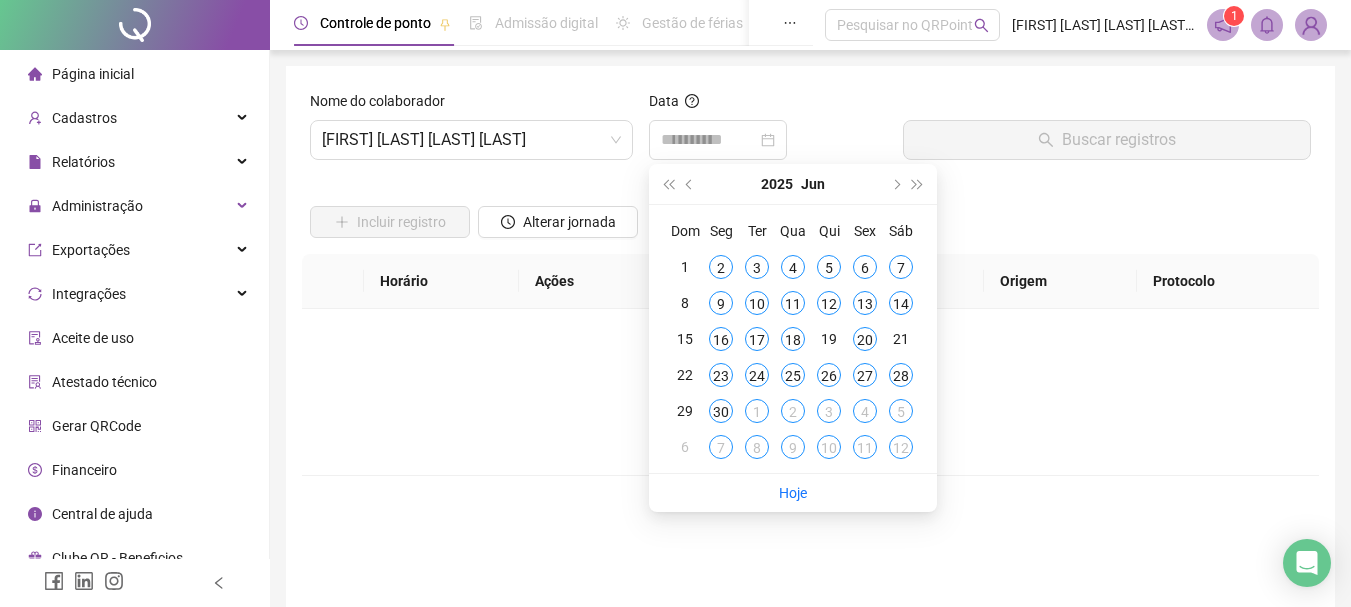 drag, startPoint x: 862, startPoint y: 343, endPoint x: 876, endPoint y: 324, distance: 23.600847 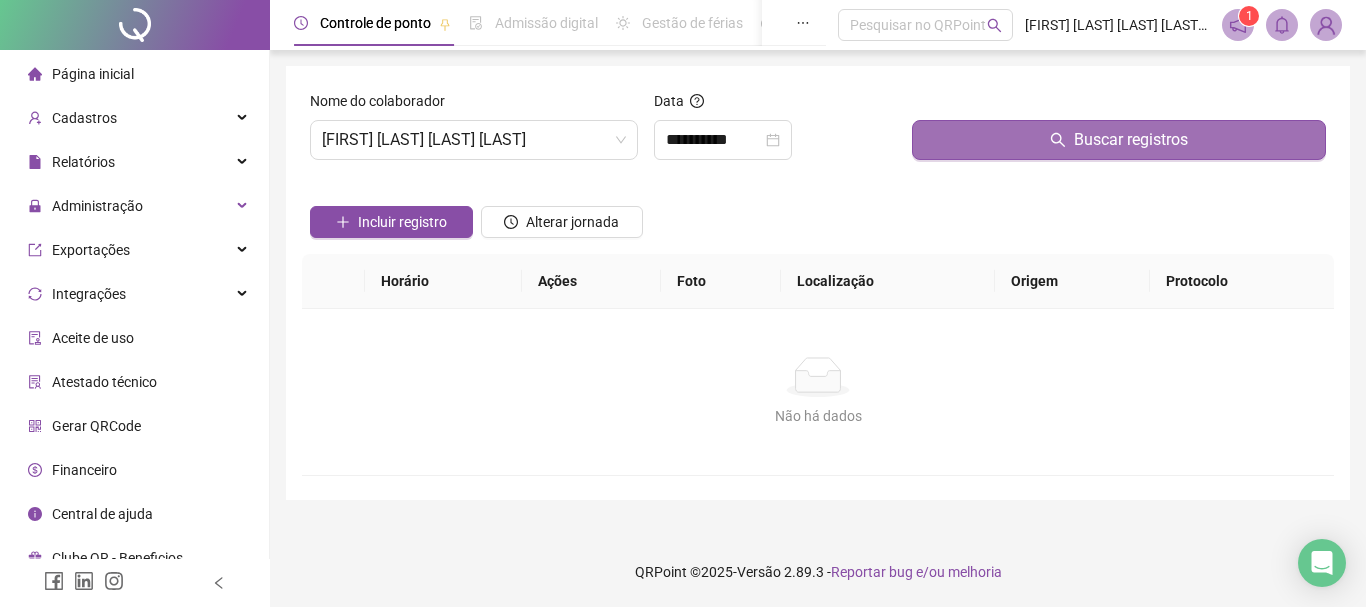 click on "Buscar registros" at bounding box center [1131, 140] 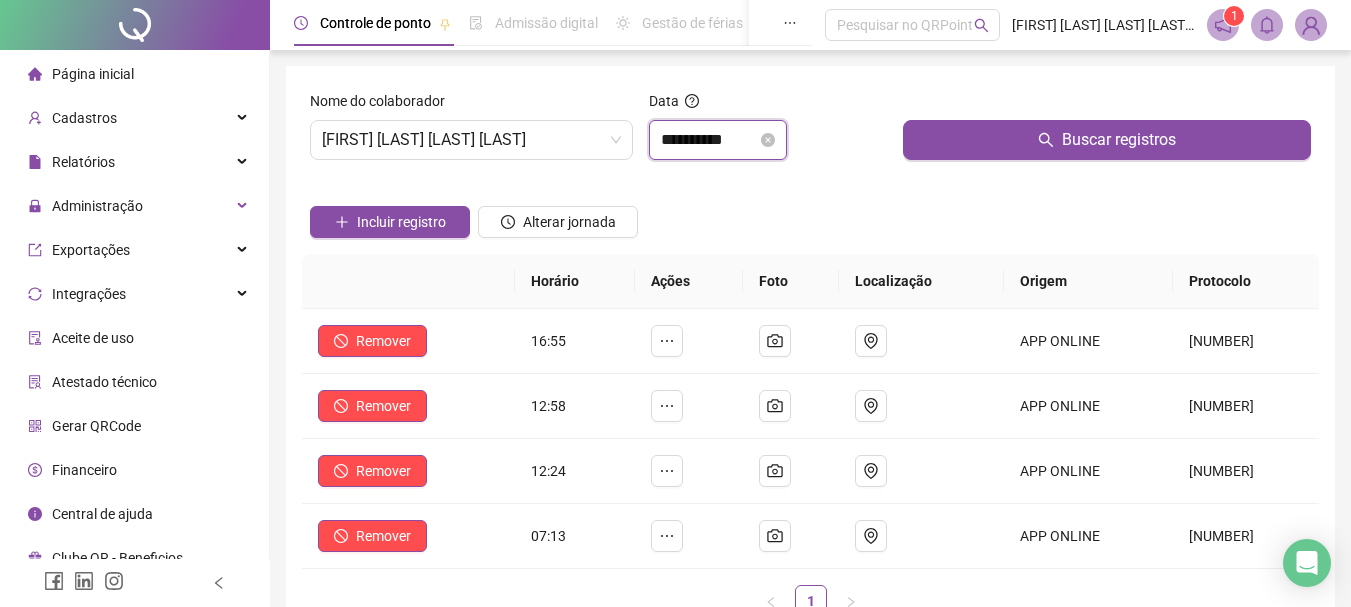 click on "**********" at bounding box center [709, 140] 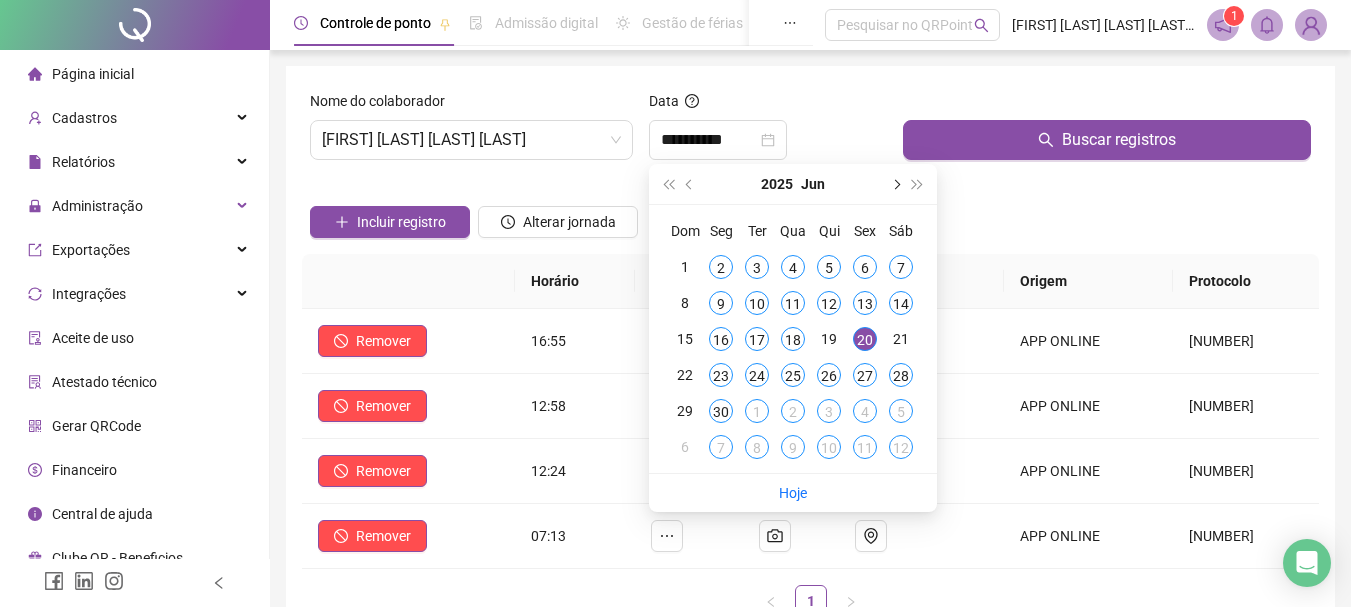 click at bounding box center (895, 184) 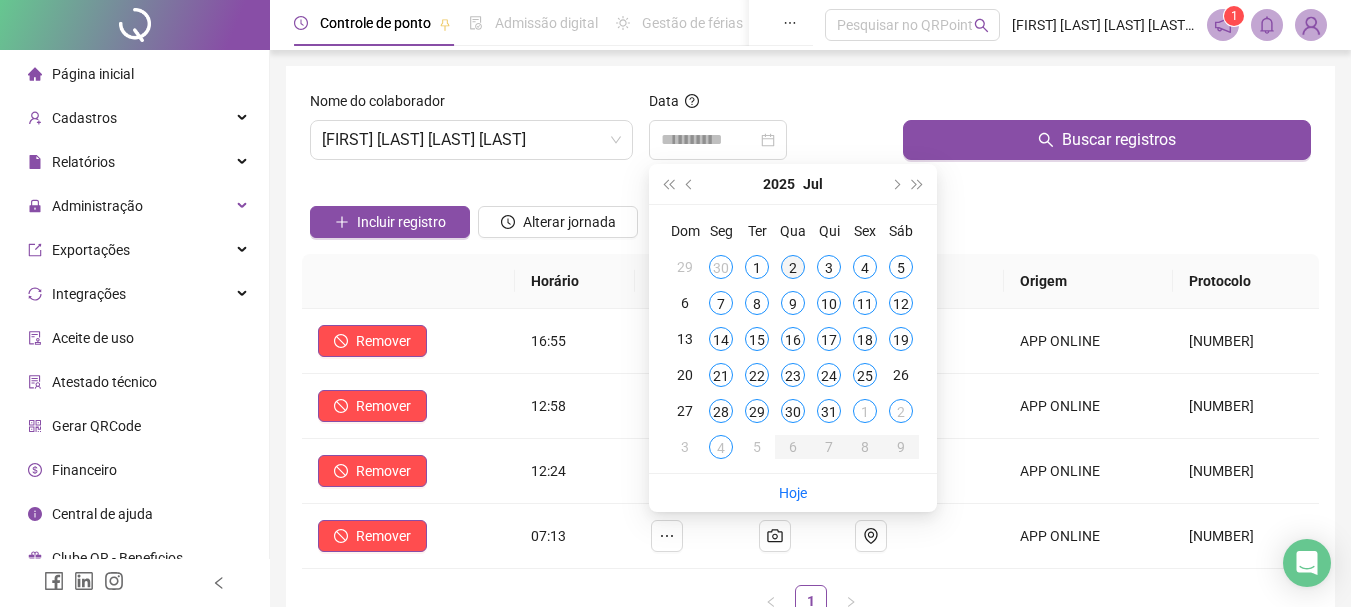 type on "**********" 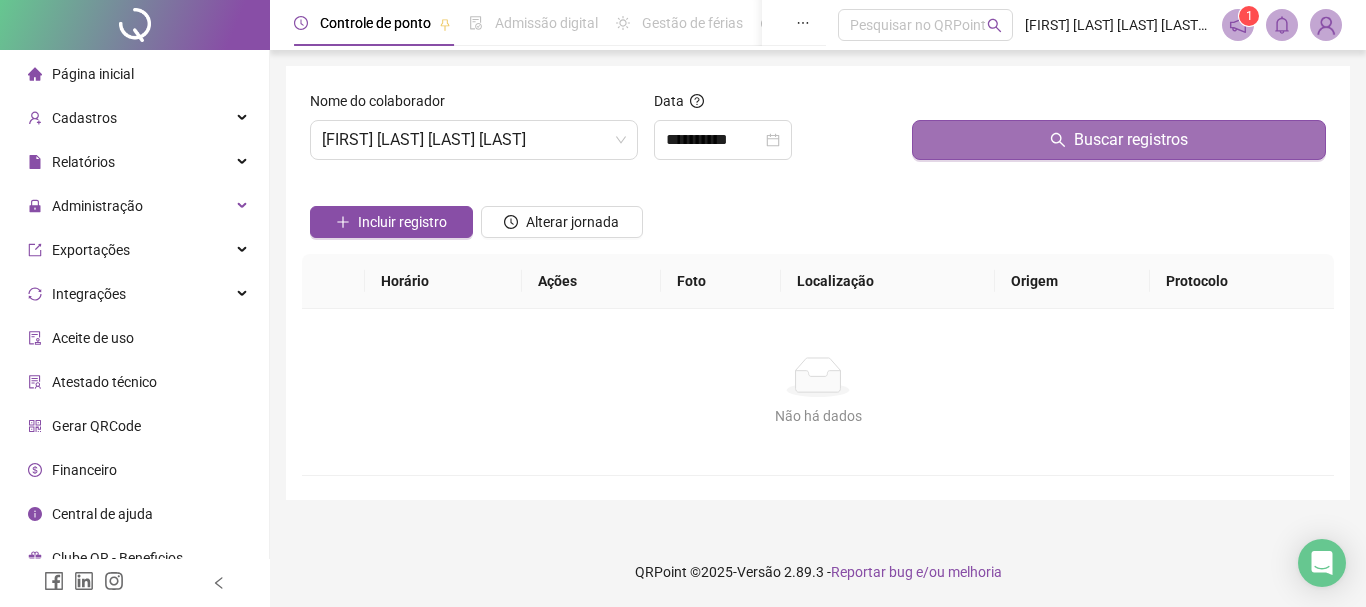 click on "Buscar registros" at bounding box center [1119, 140] 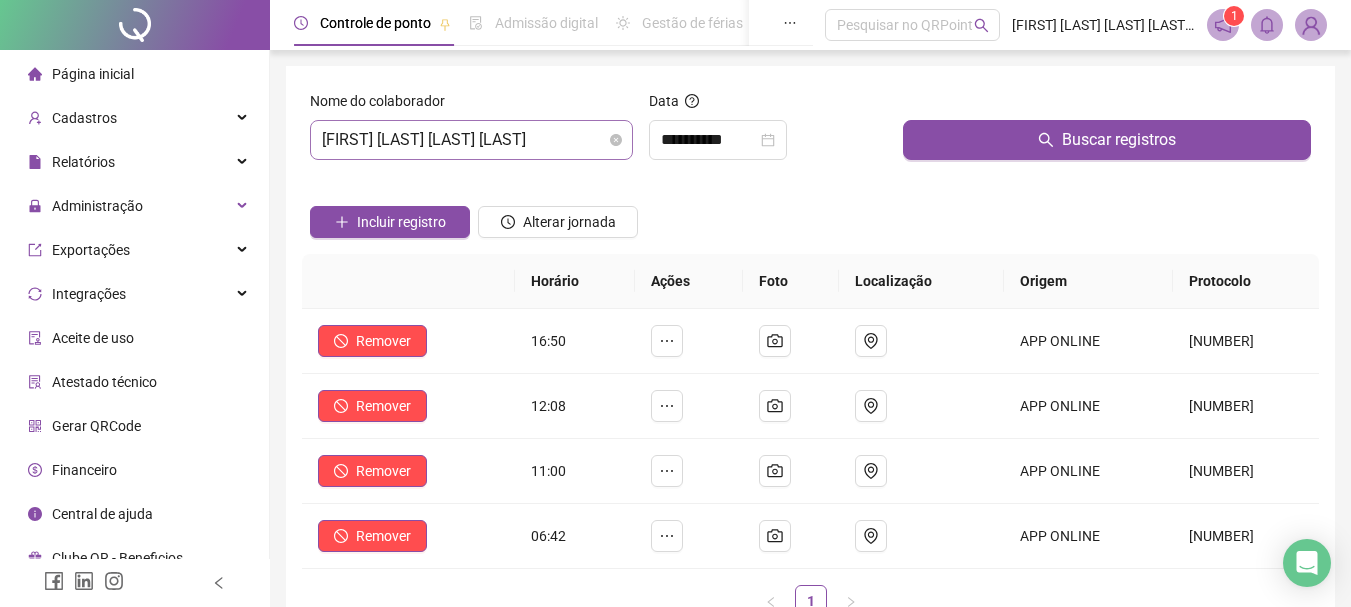 click on "[FIRST] [LAST] [LAST] [LAST]" at bounding box center [471, 140] 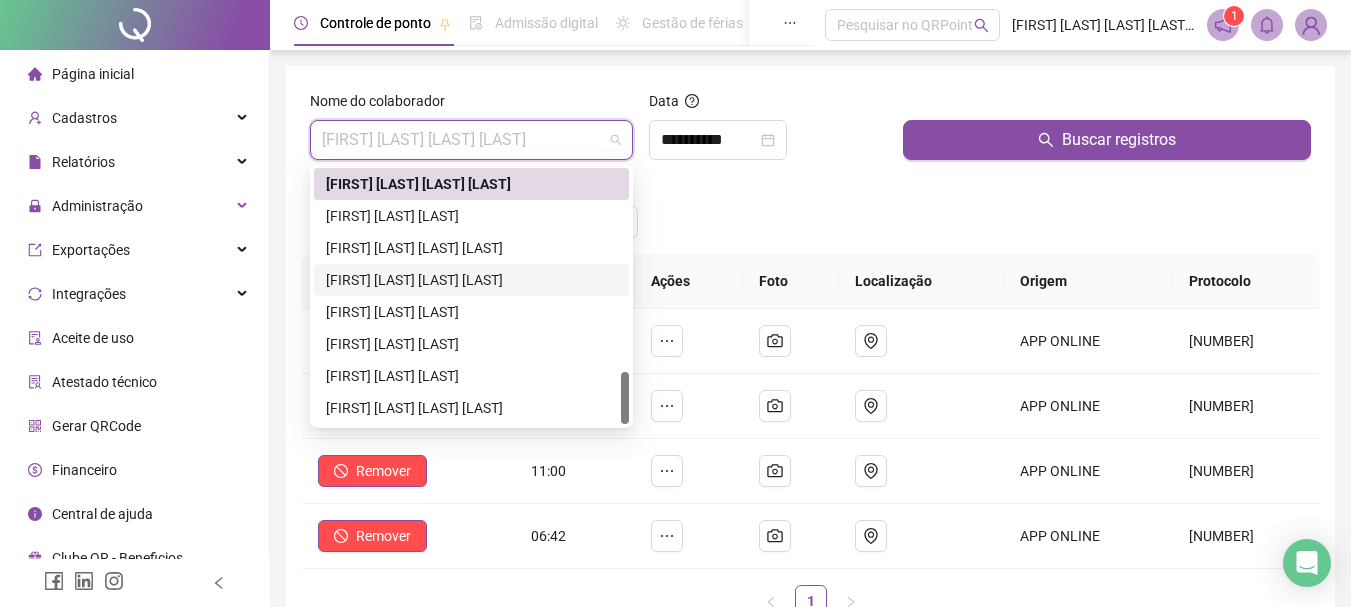 click on "[FIRST] [LAST] [LAST] [LAST]" at bounding box center (471, 280) 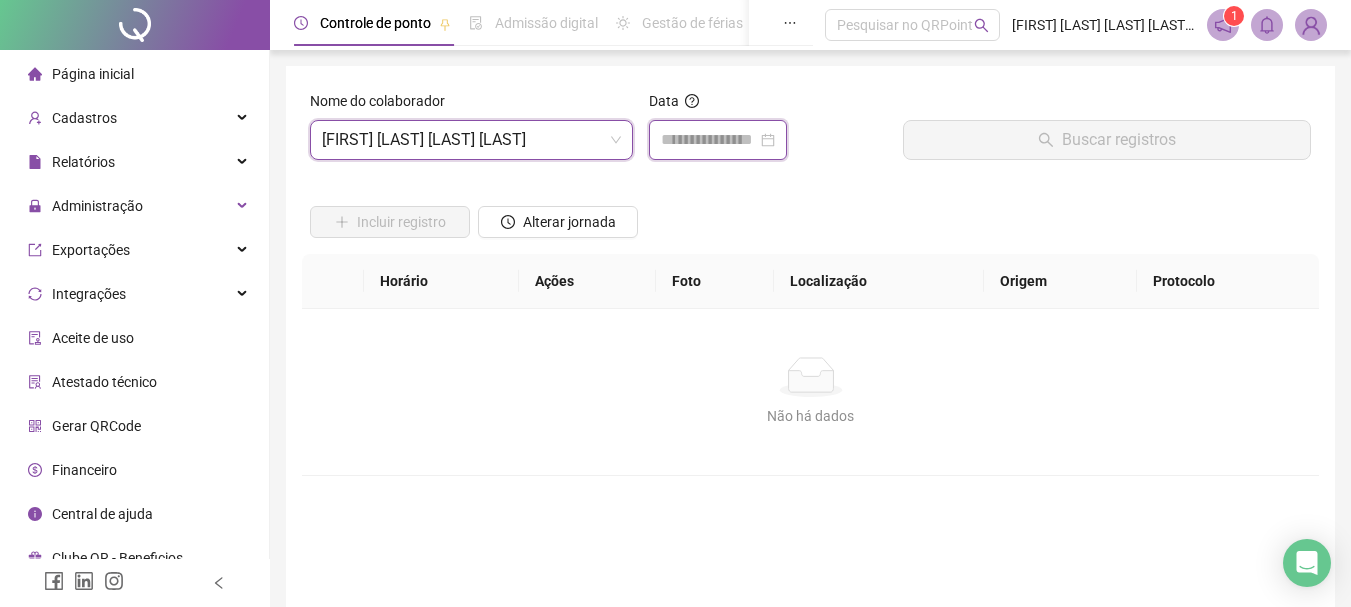 click at bounding box center (709, 140) 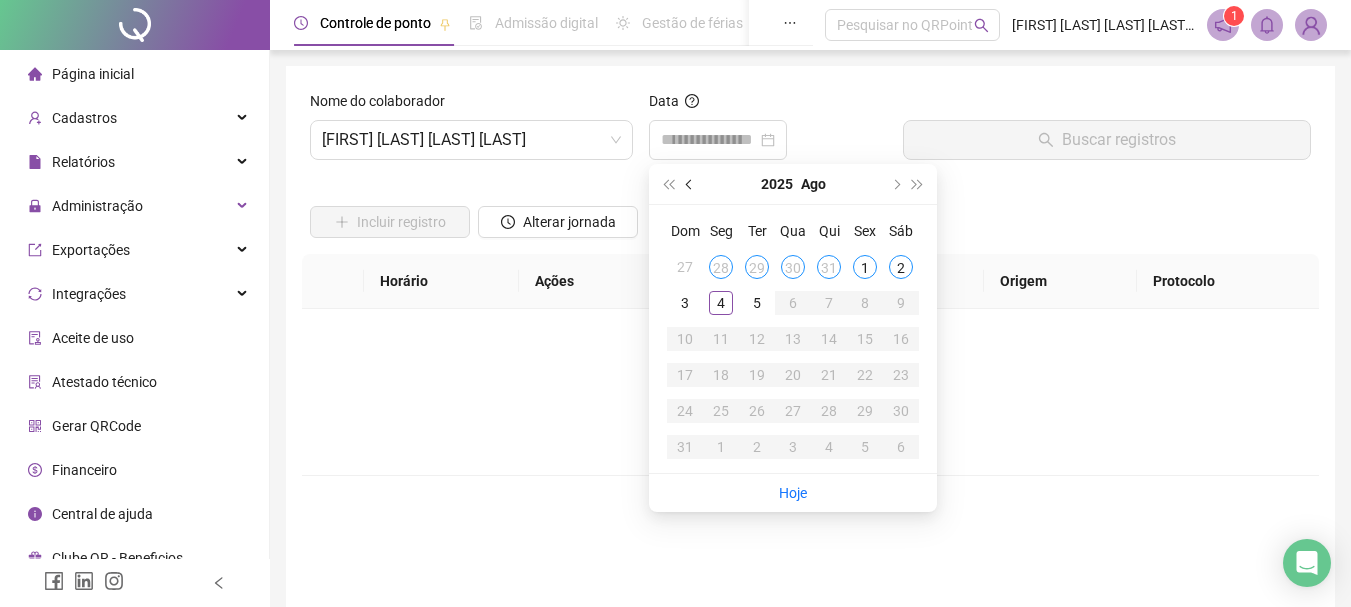 click at bounding box center [691, 184] 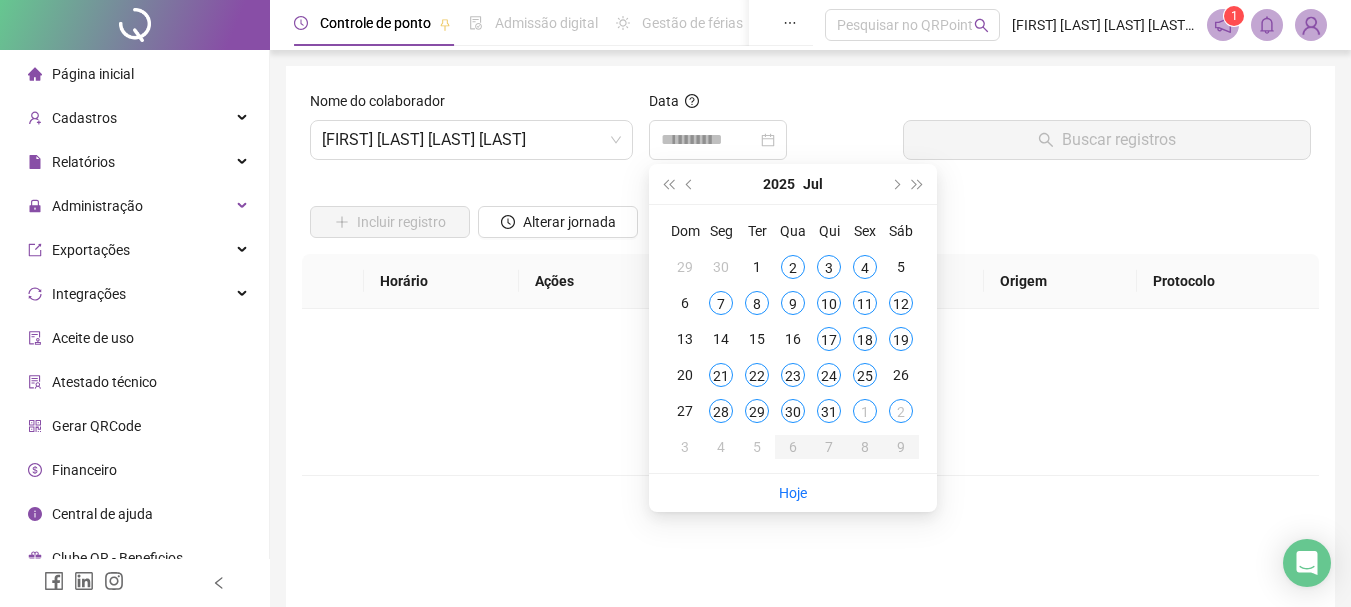 type on "**********" 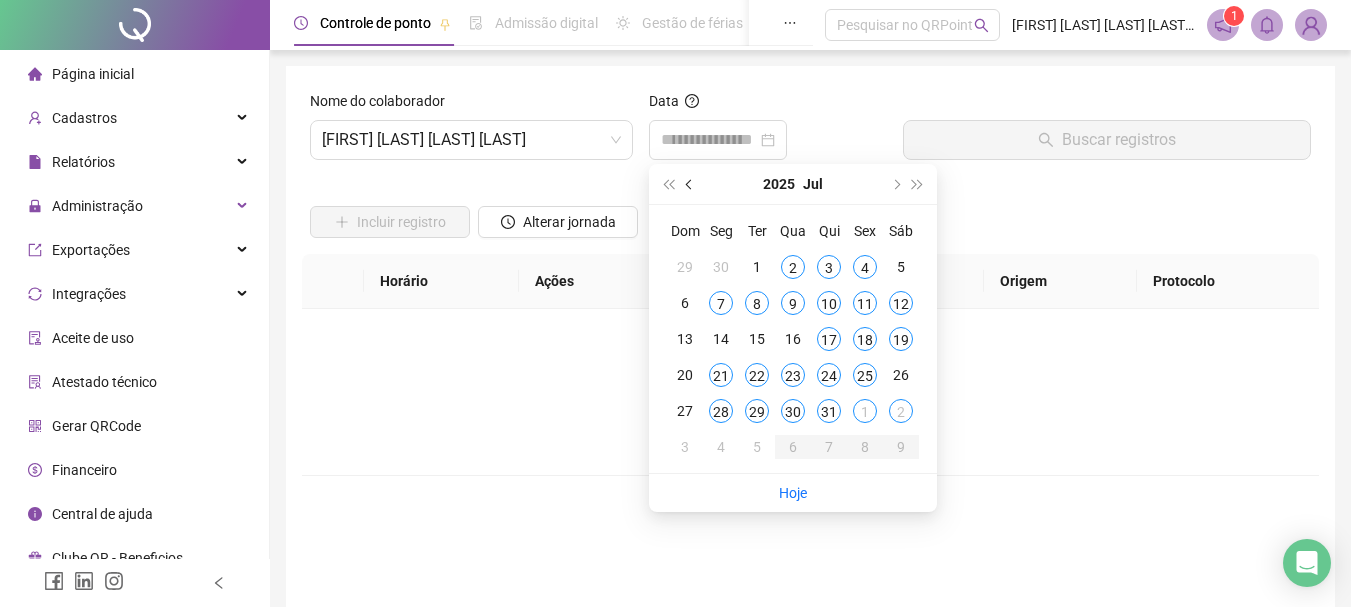 click at bounding box center (691, 184) 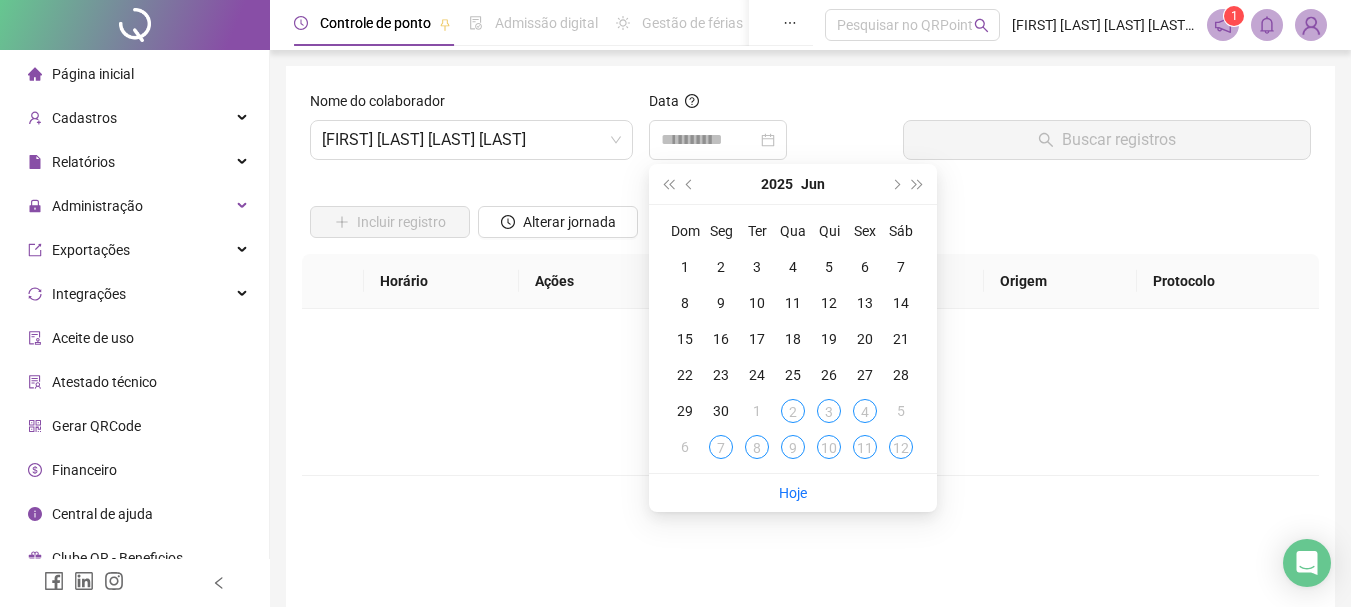 type on "**********" 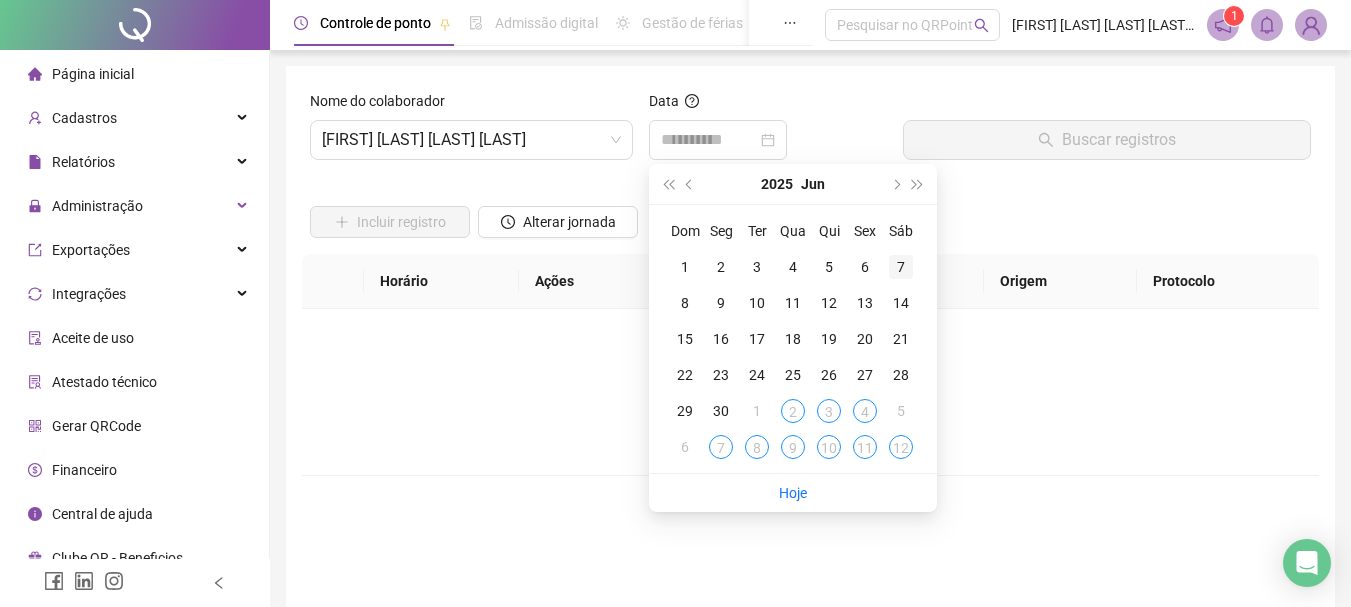 type on "**********" 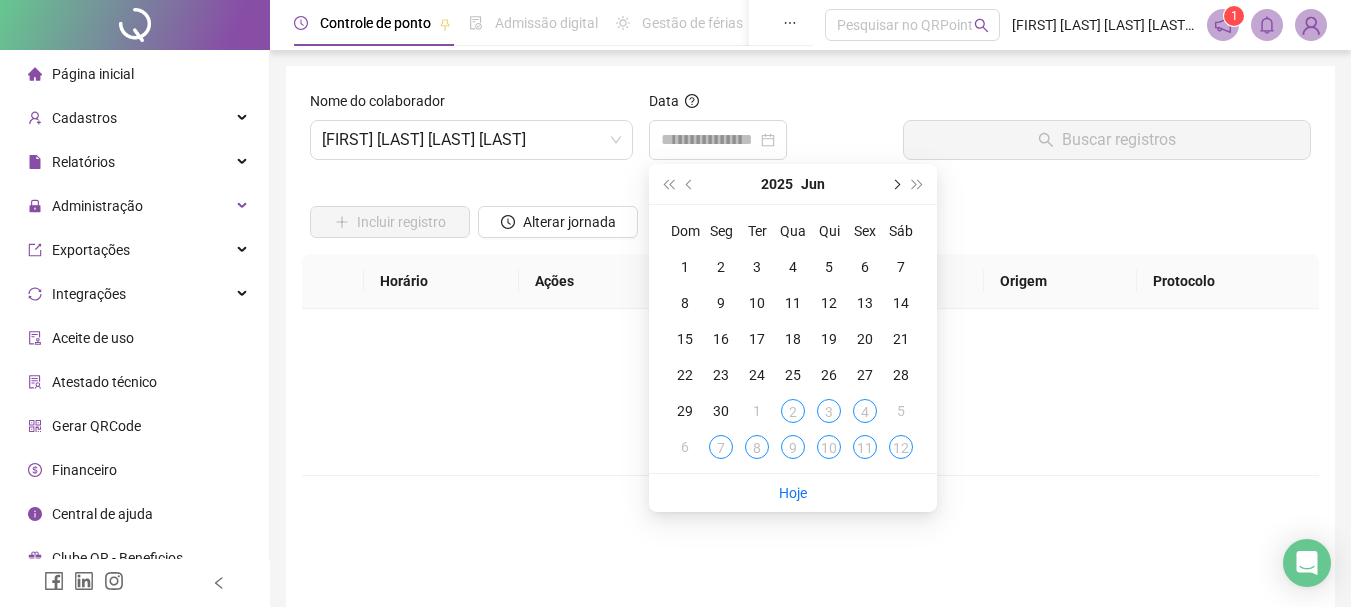 click at bounding box center (895, 184) 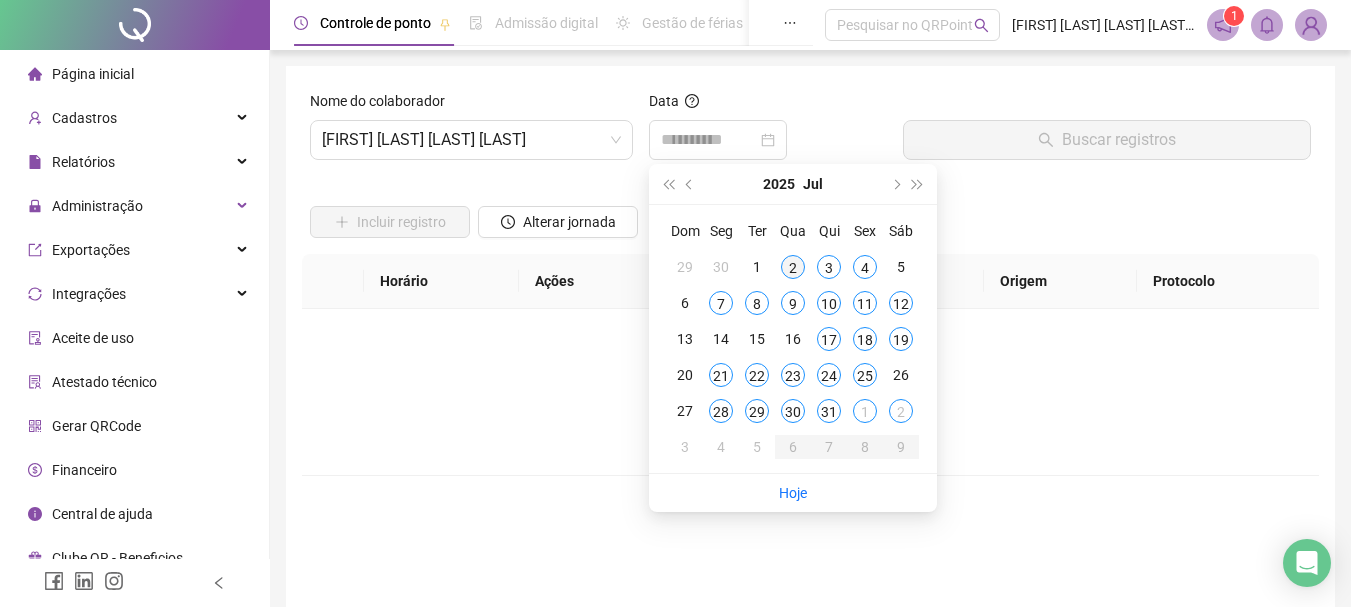 click on "2" at bounding box center [793, 267] 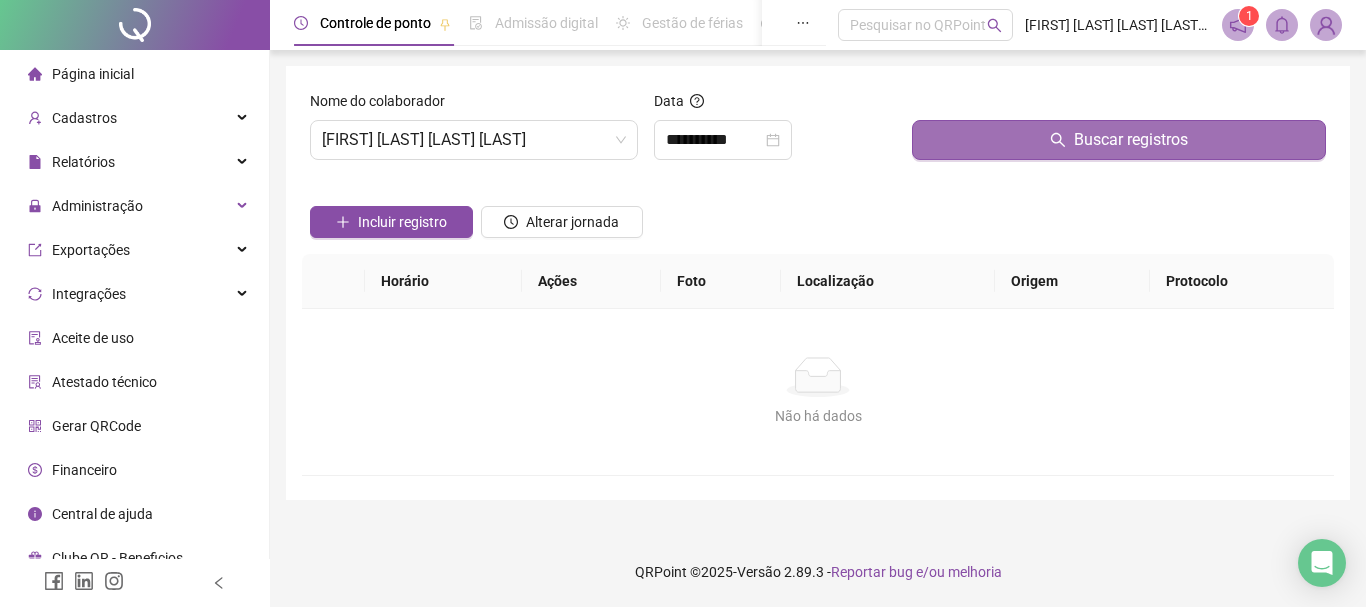 click on "Buscar registros" at bounding box center [1119, 140] 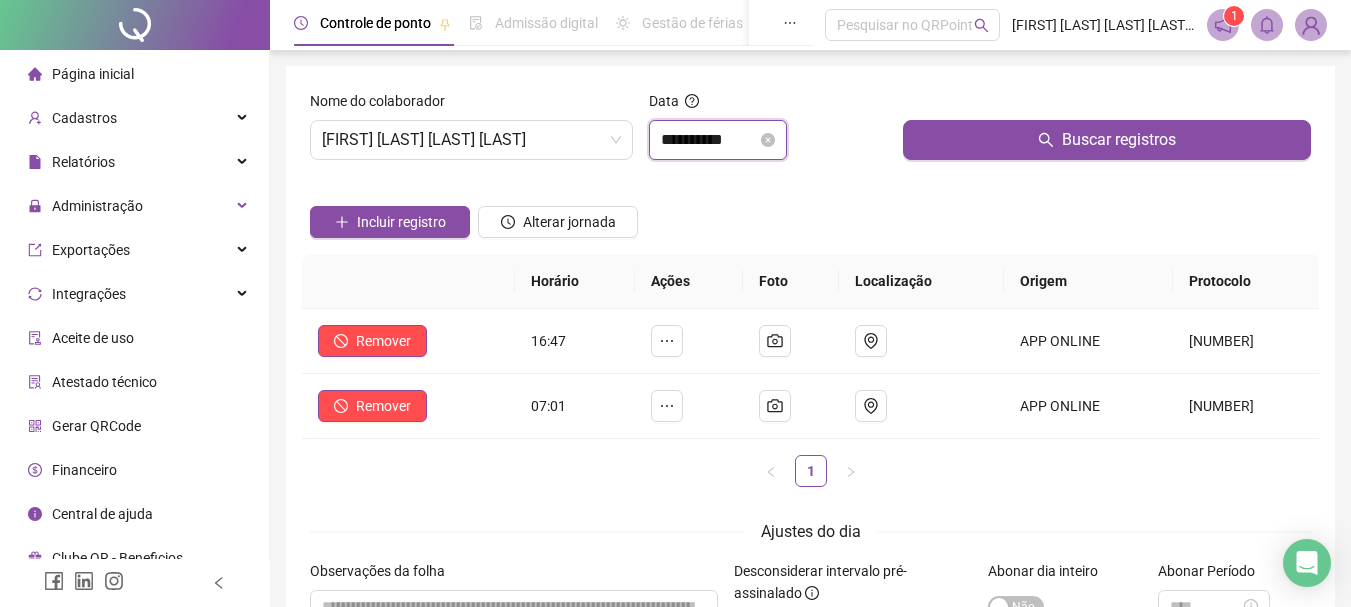 click on "**********" at bounding box center (709, 140) 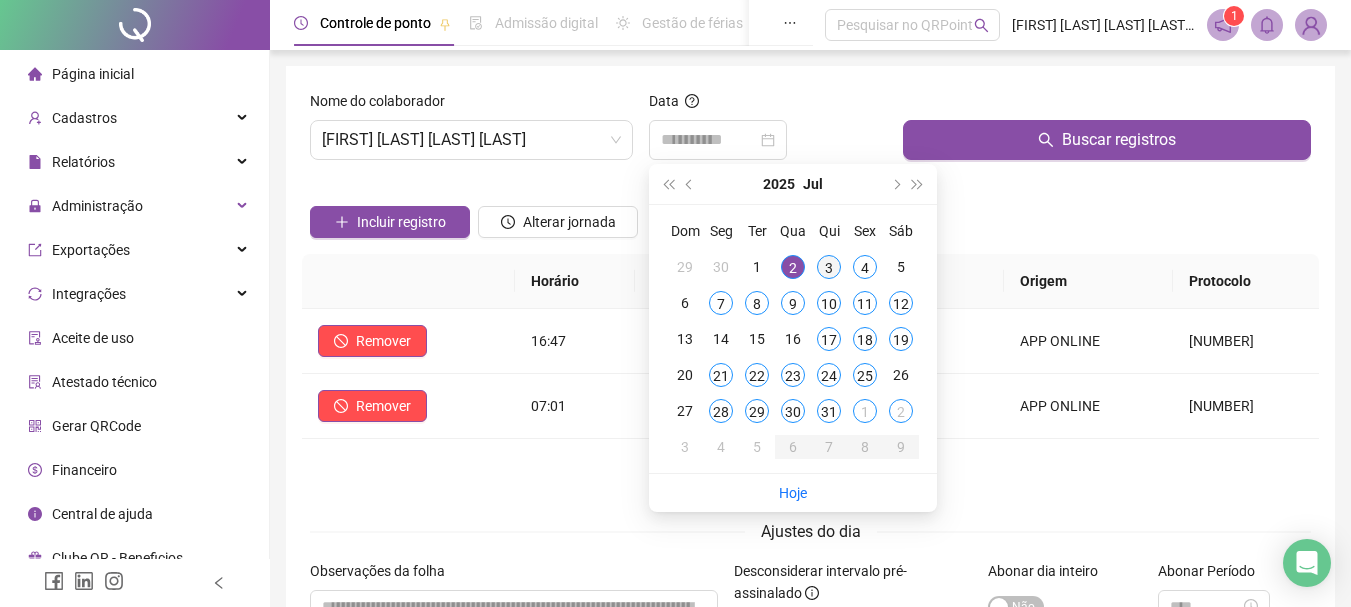 click on "3" at bounding box center [829, 267] 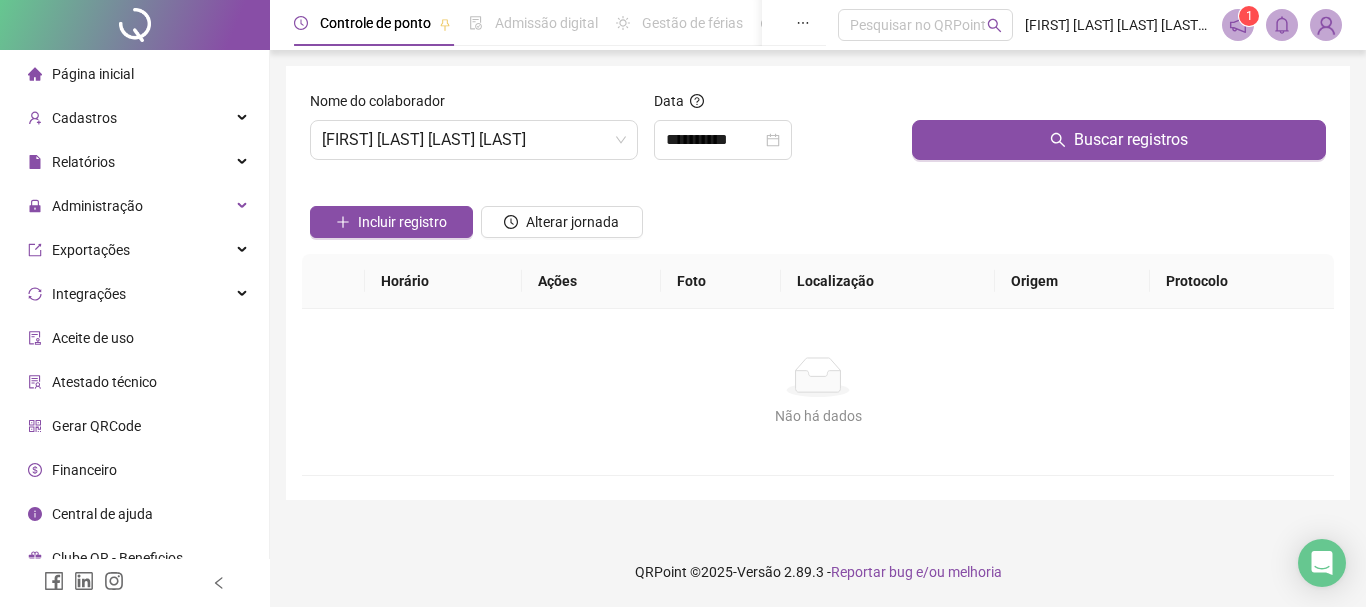 click 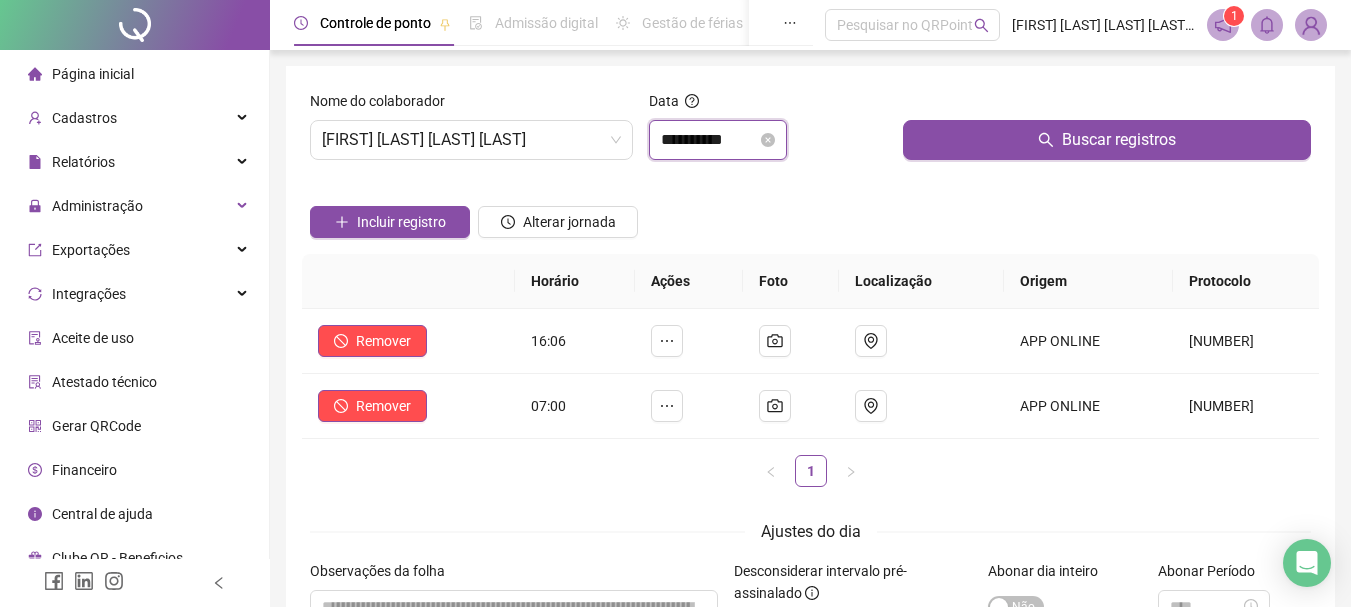 click on "**********" at bounding box center (709, 140) 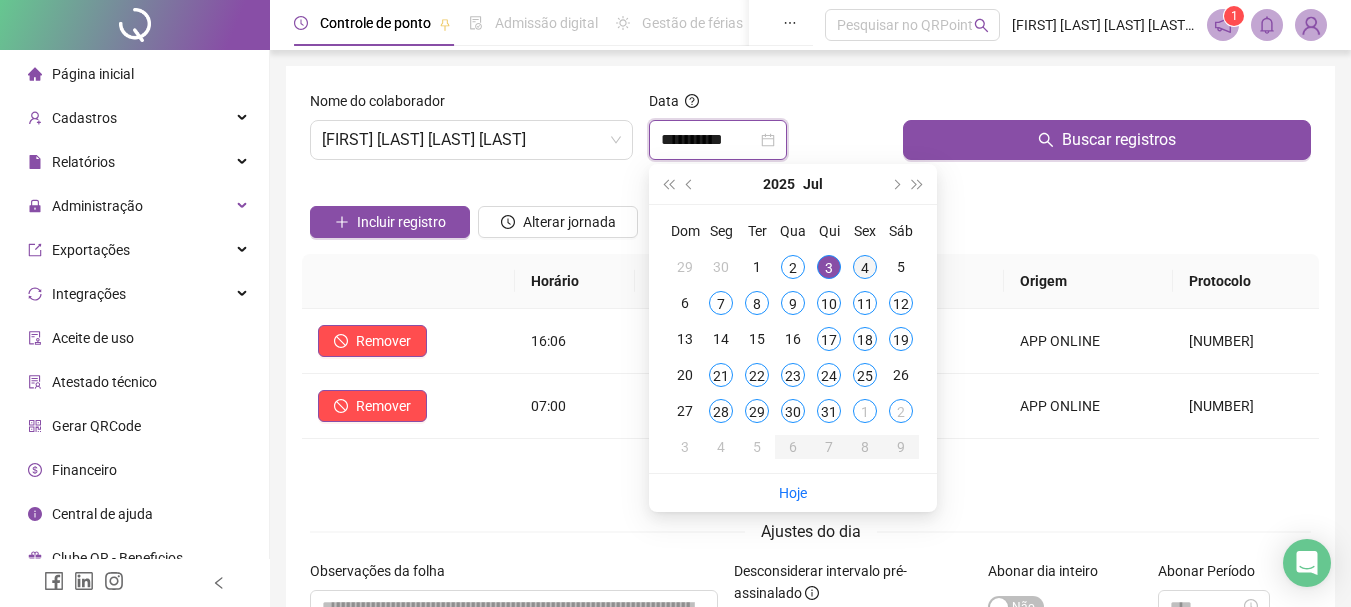 type on "**********" 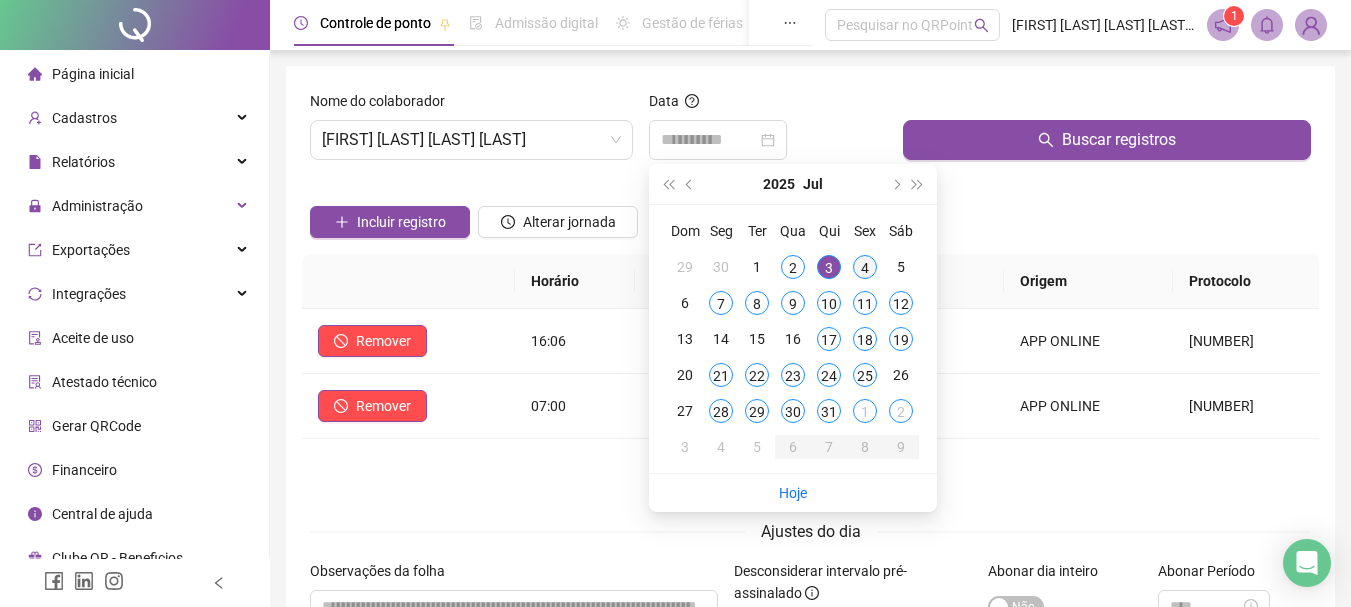 click on "4" at bounding box center [865, 267] 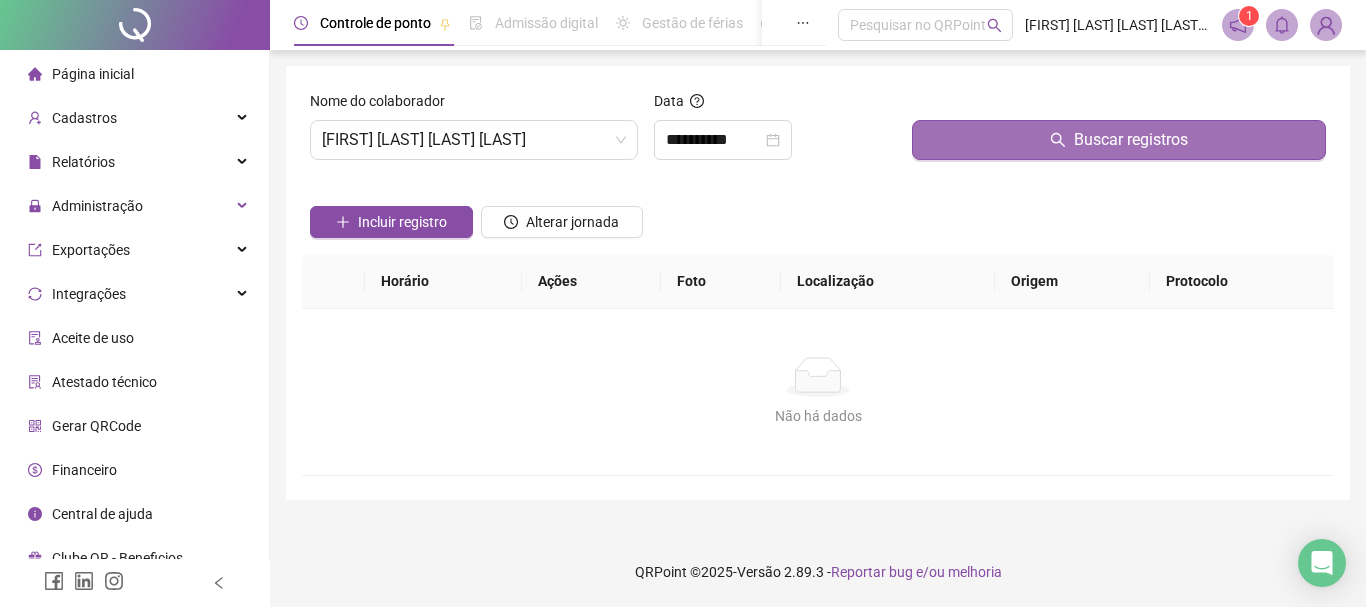 click on "Buscar registros" at bounding box center (1131, 140) 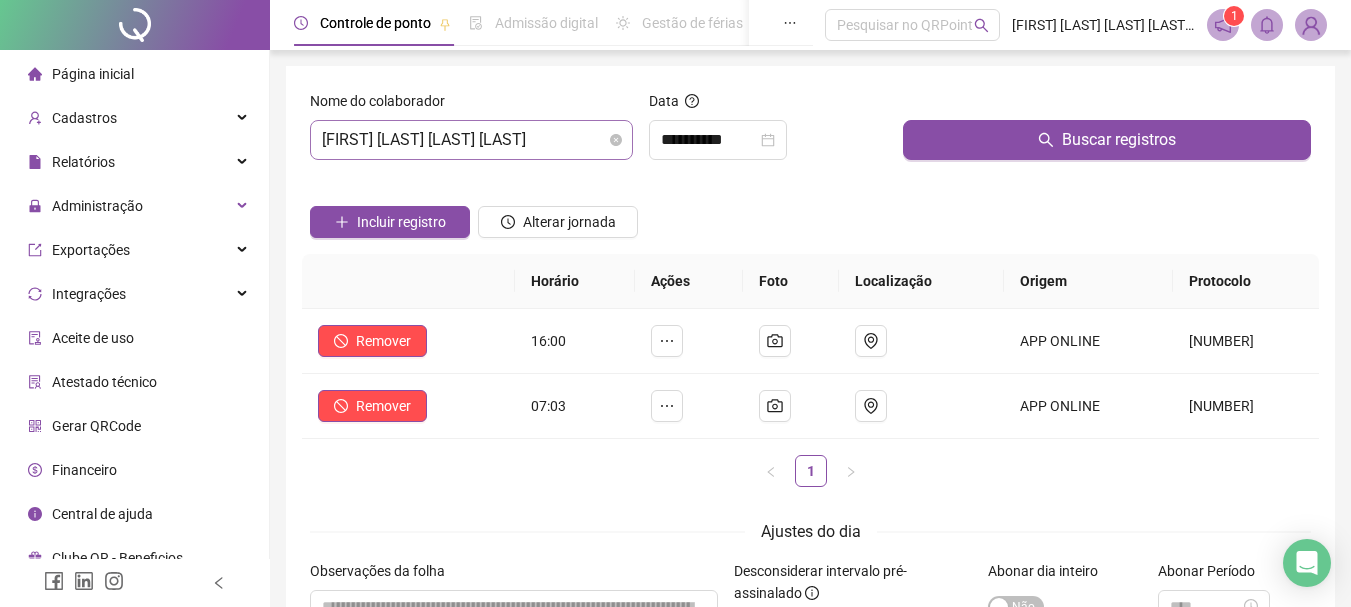 click on "[FIRST] [LAST] [LAST] [LAST]" at bounding box center [471, 140] 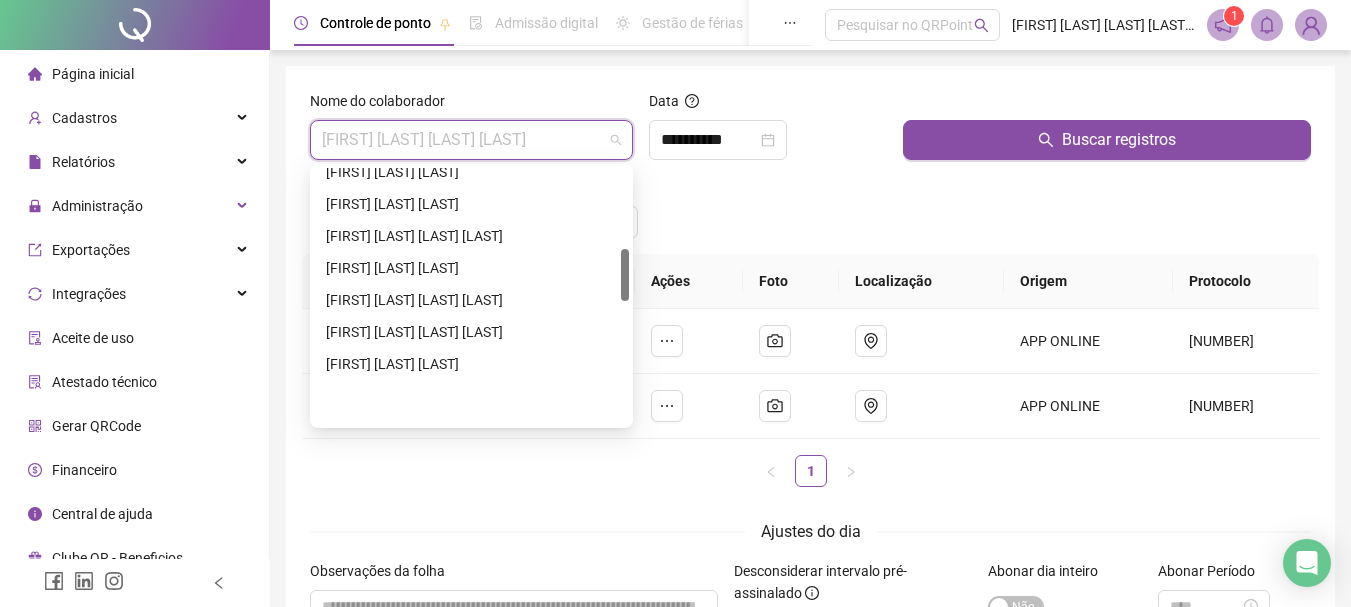 scroll, scrollTop: 392, scrollLeft: 0, axis: vertical 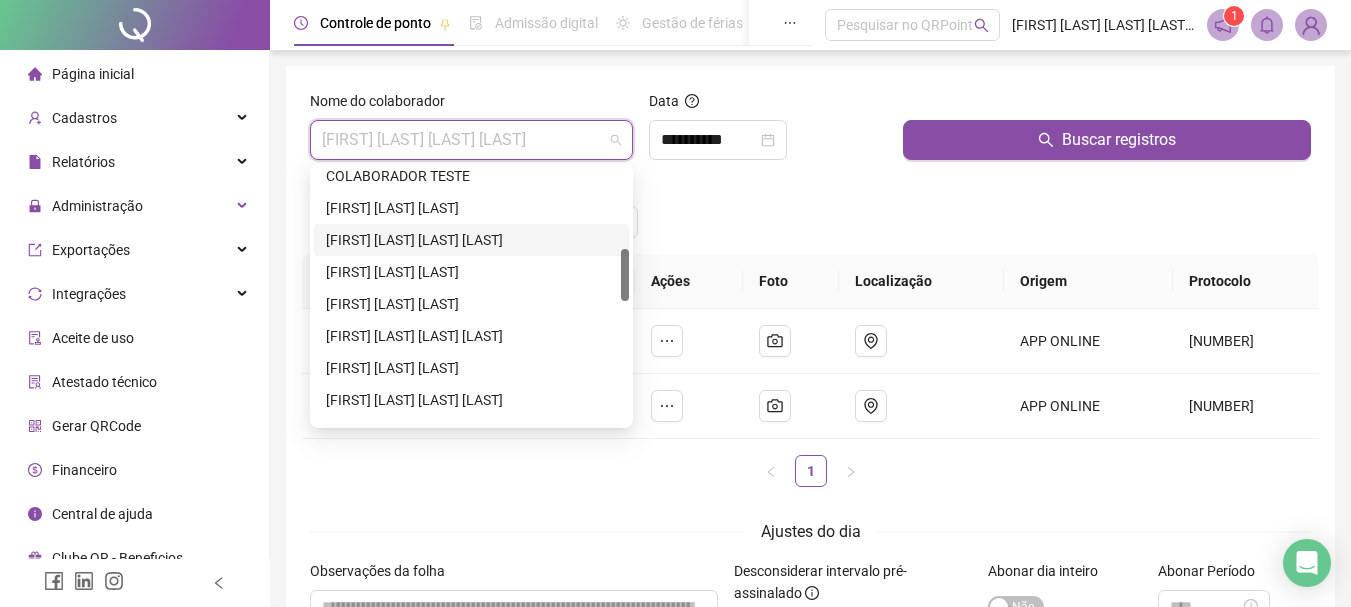 click on "[FIRST] [LAST] [LAST] [LAST]" at bounding box center [471, 240] 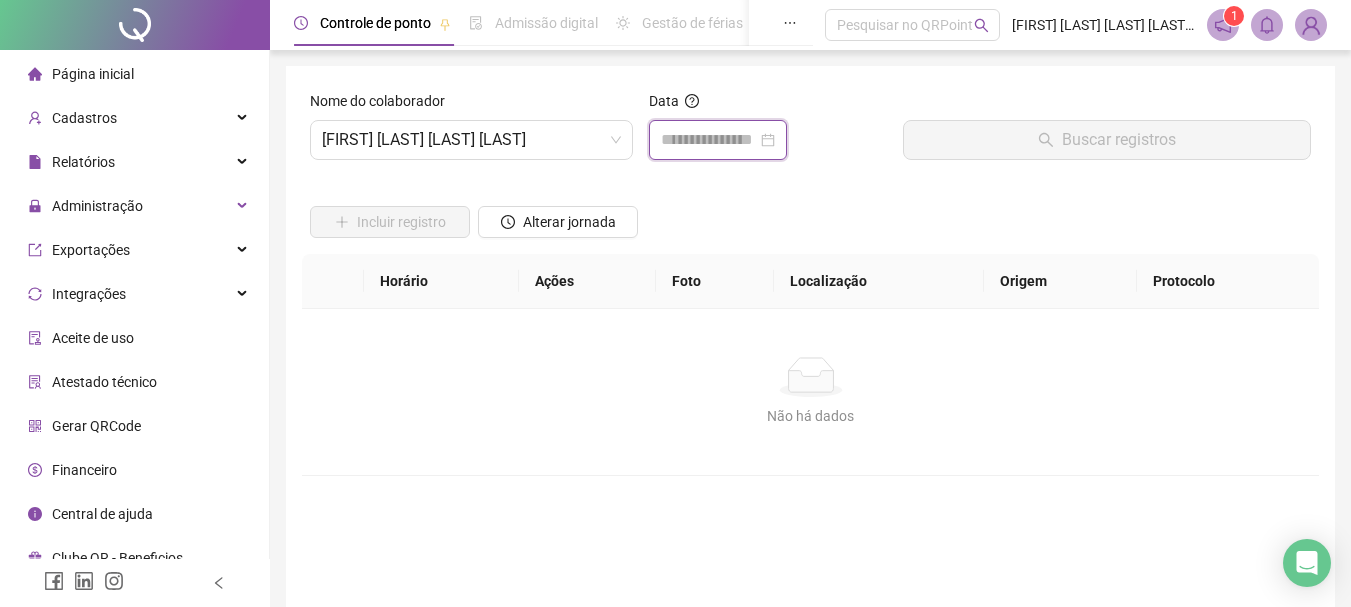 click at bounding box center [709, 140] 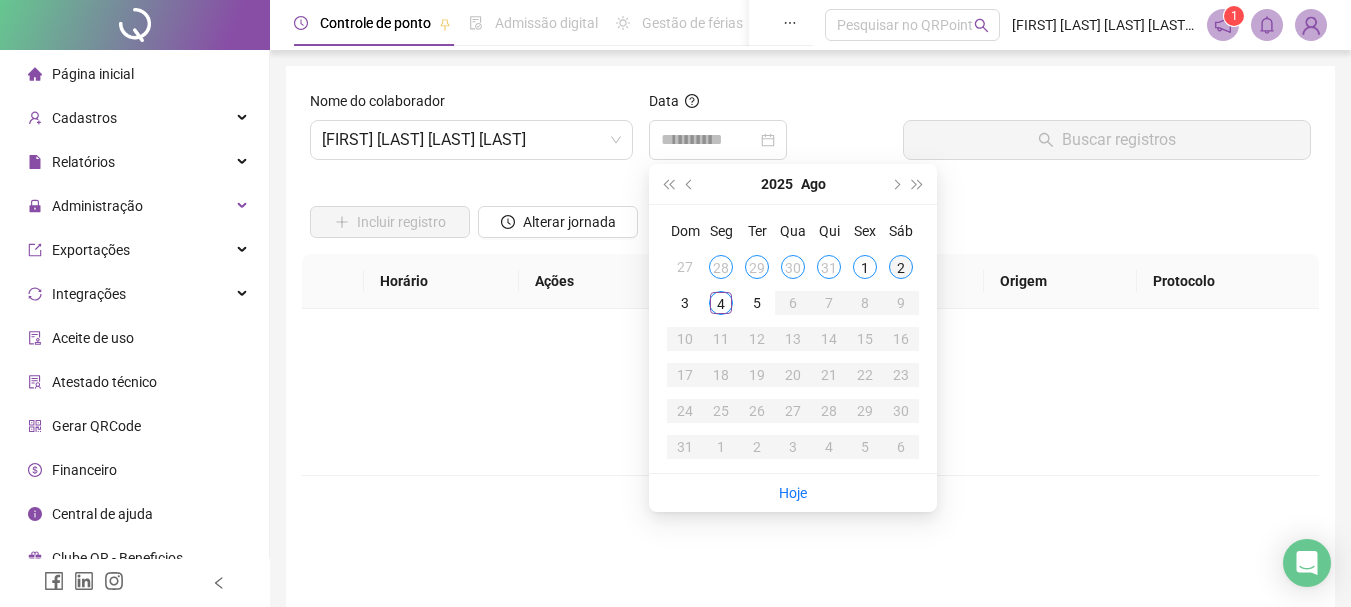 click on "2" at bounding box center [901, 267] 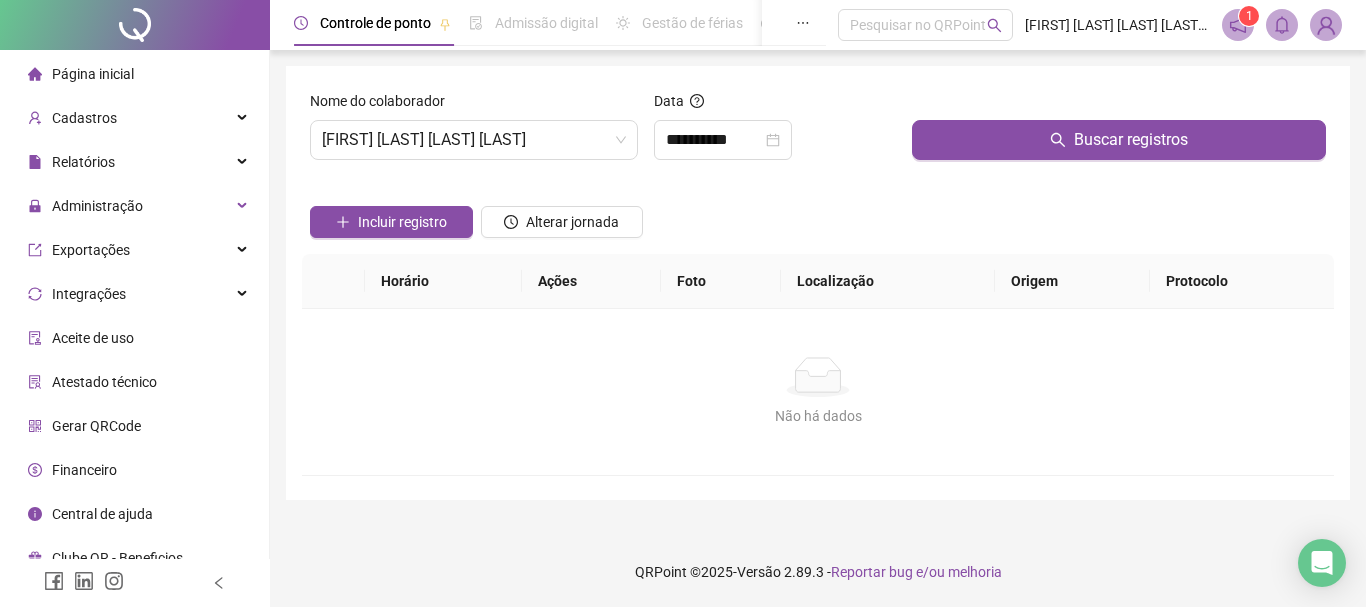 click 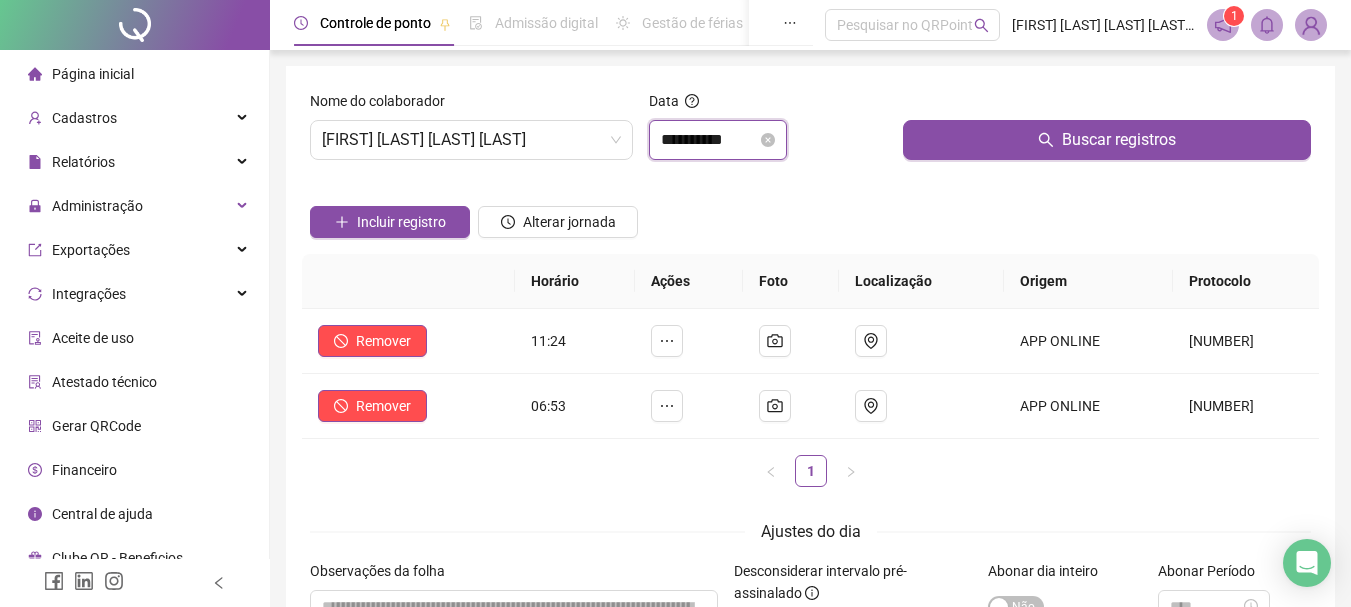 click on "**********" at bounding box center [709, 140] 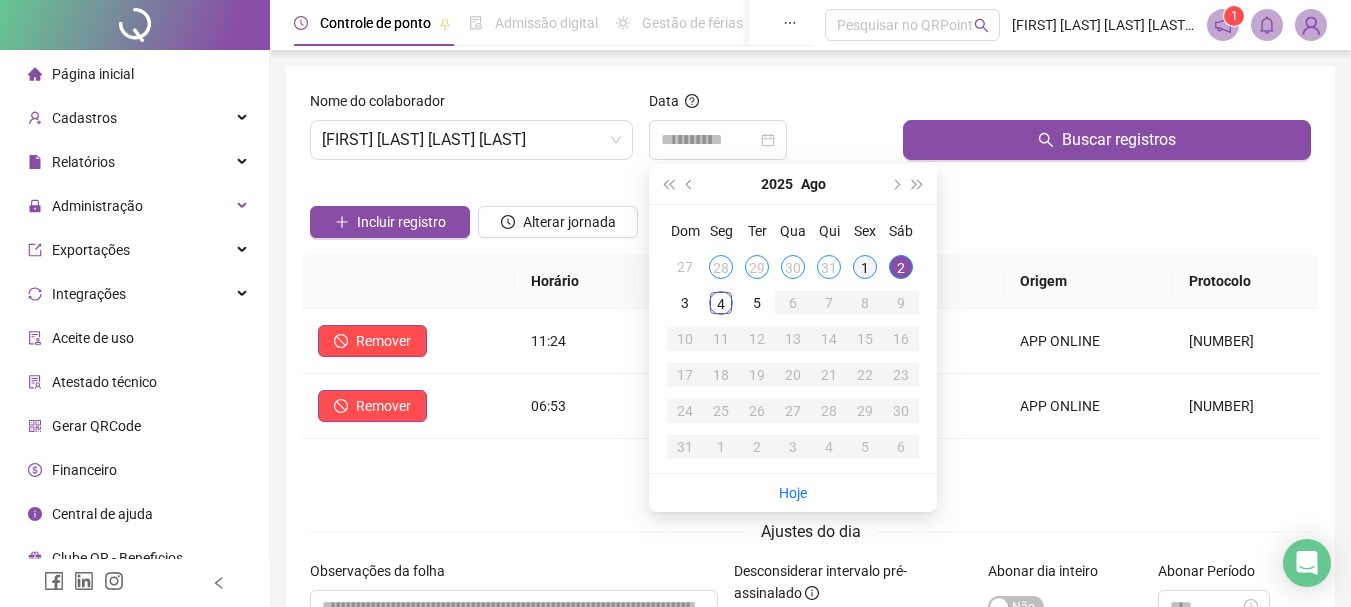 click on "1" at bounding box center [865, 267] 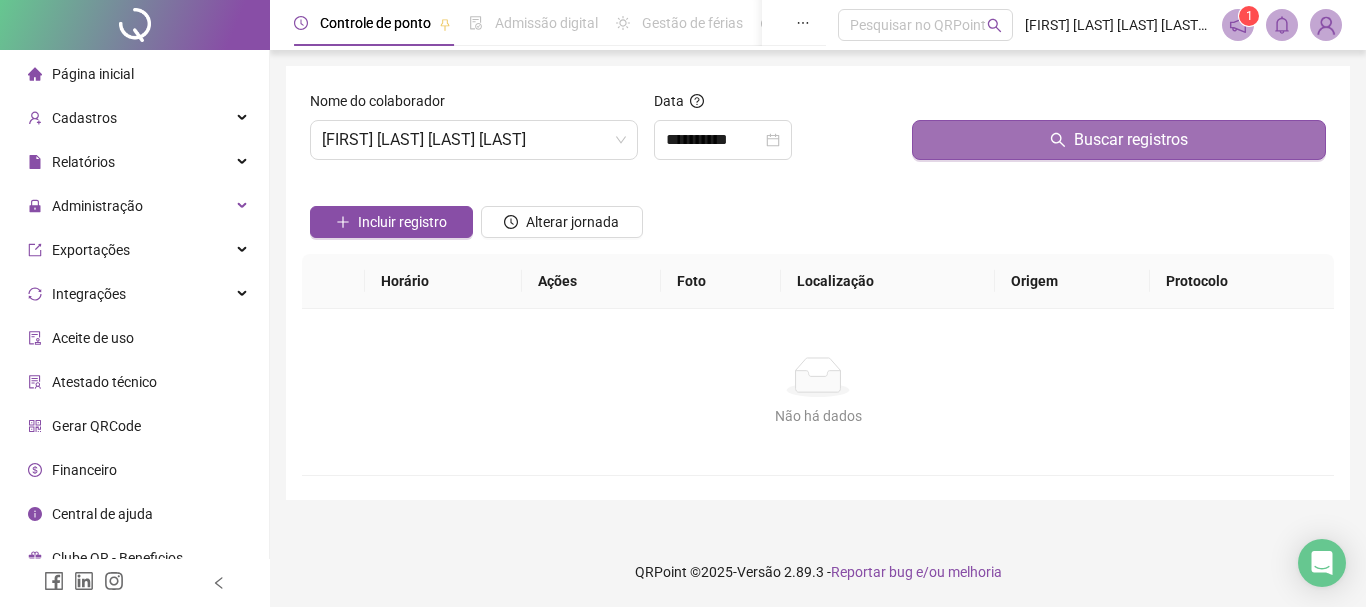click on "Buscar registros" at bounding box center [1131, 140] 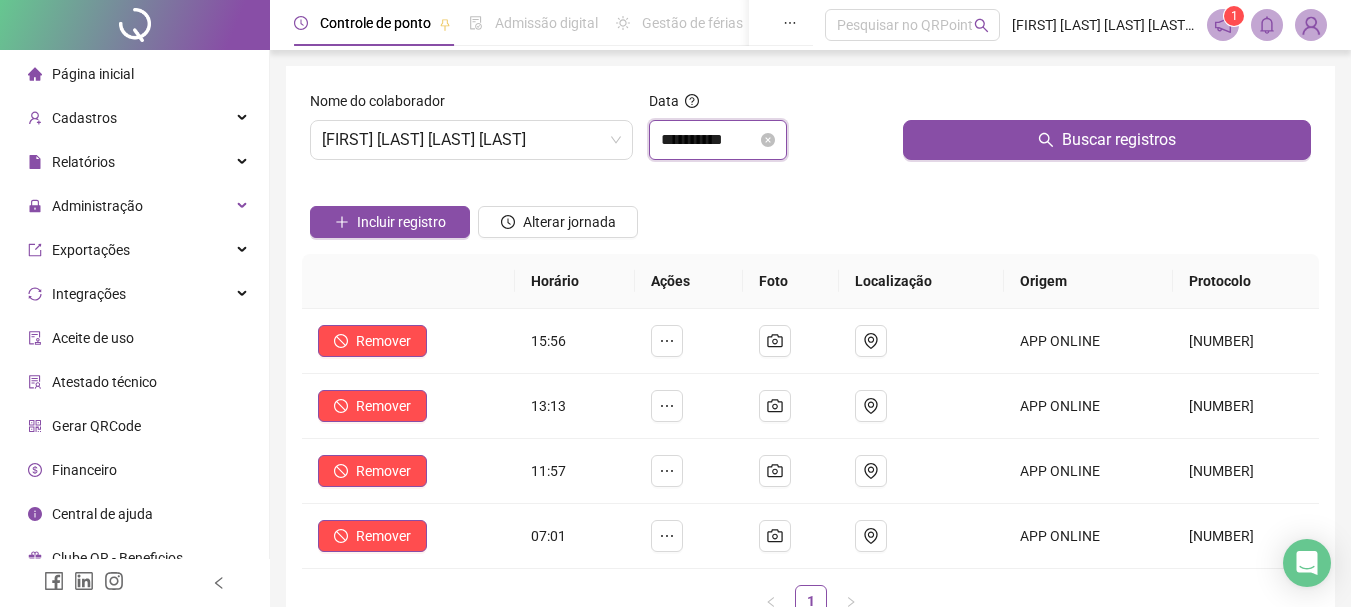click on "**********" at bounding box center [709, 140] 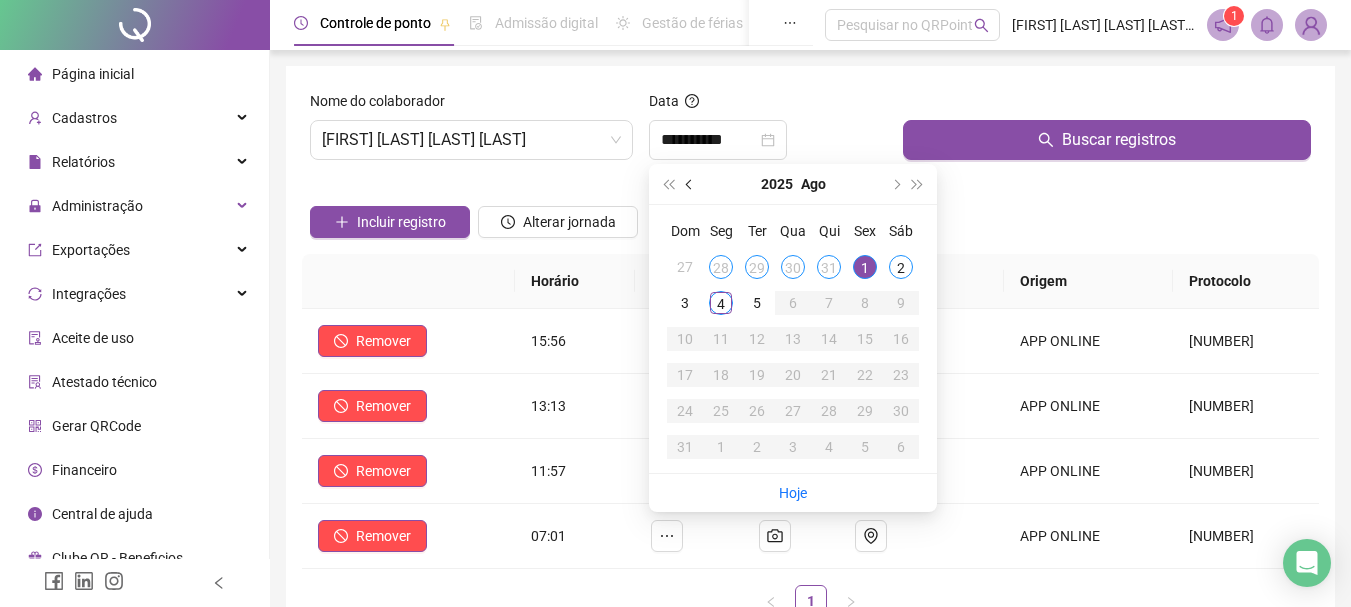 click at bounding box center [691, 184] 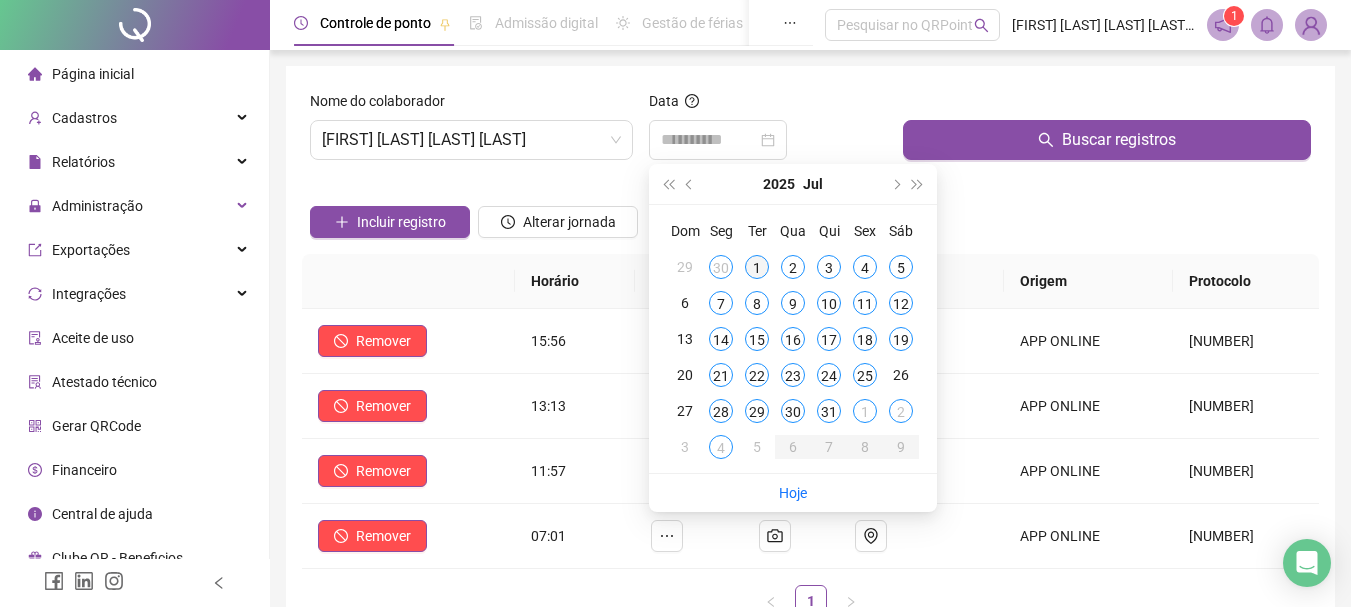 click on "1" at bounding box center [757, 267] 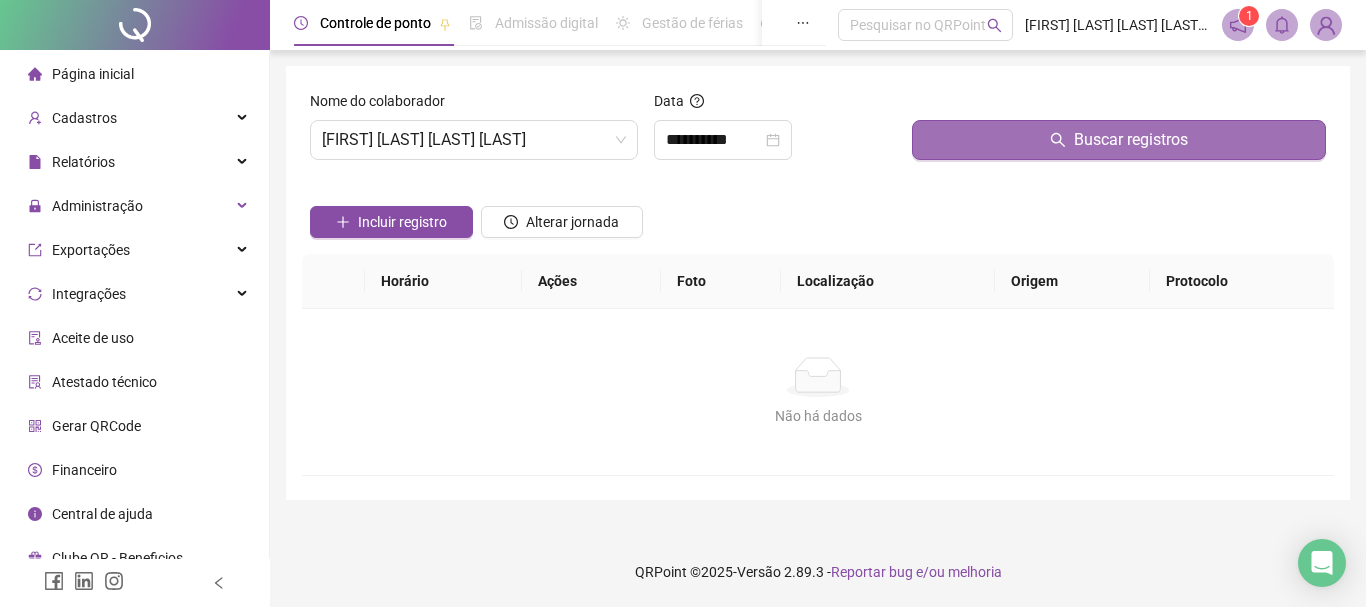 click on "Buscar registros" at bounding box center [1131, 140] 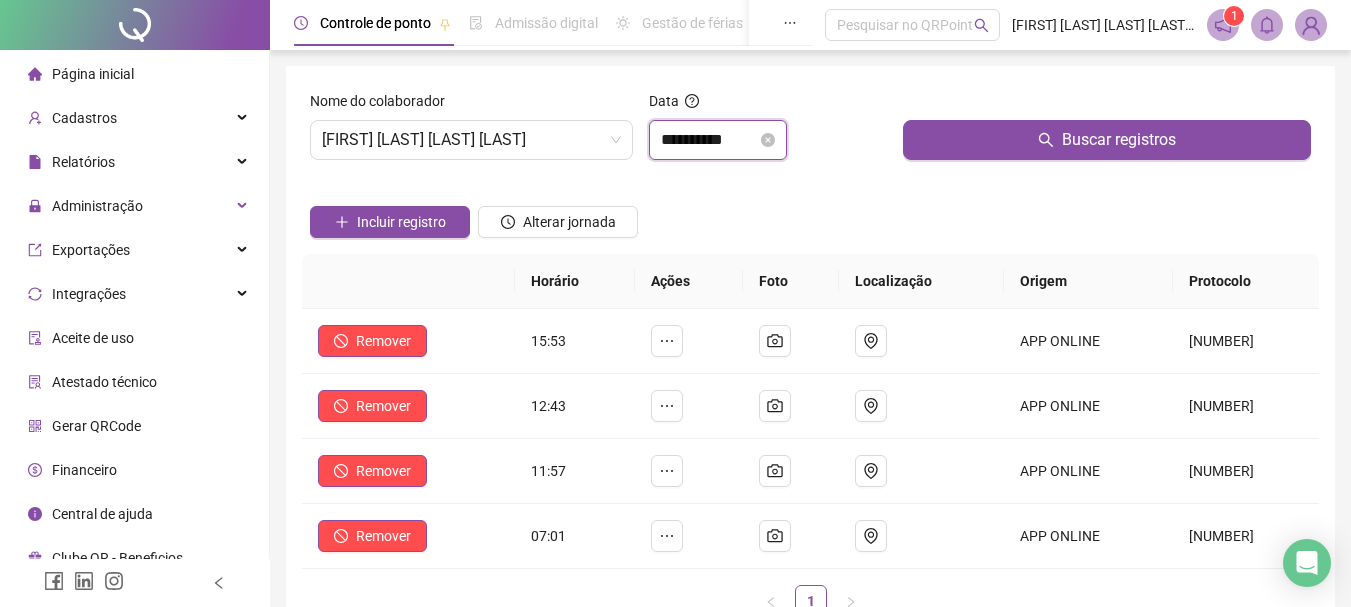 click on "**********" at bounding box center (709, 140) 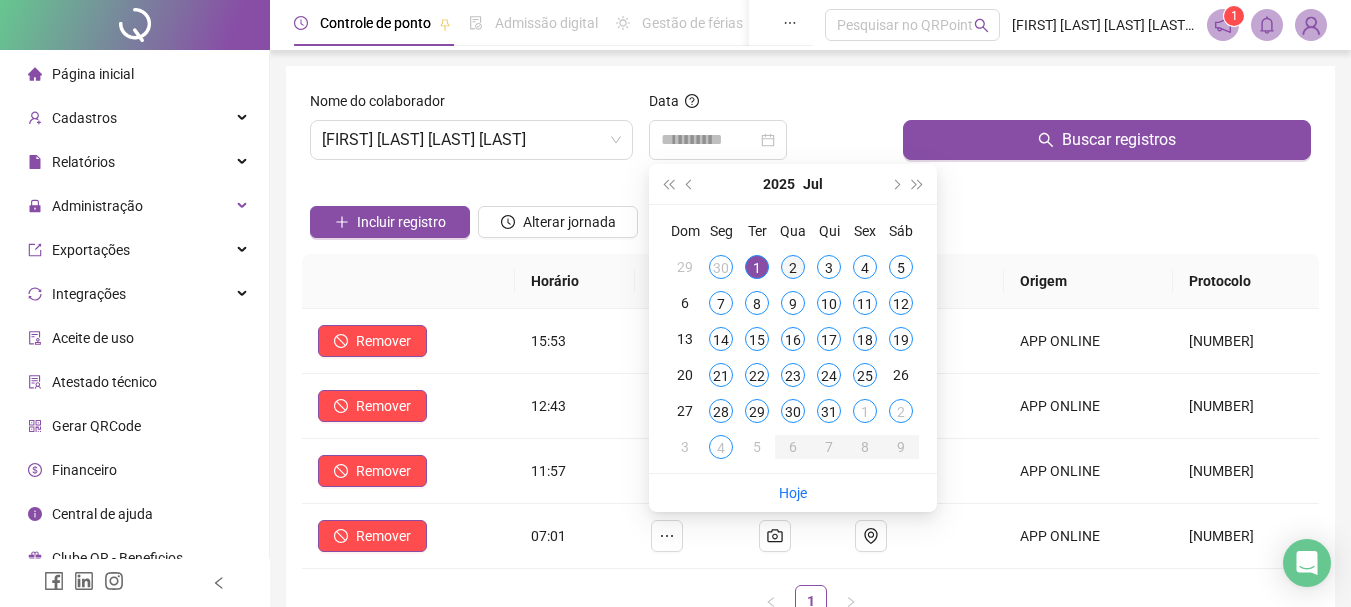 click on "2" at bounding box center [793, 267] 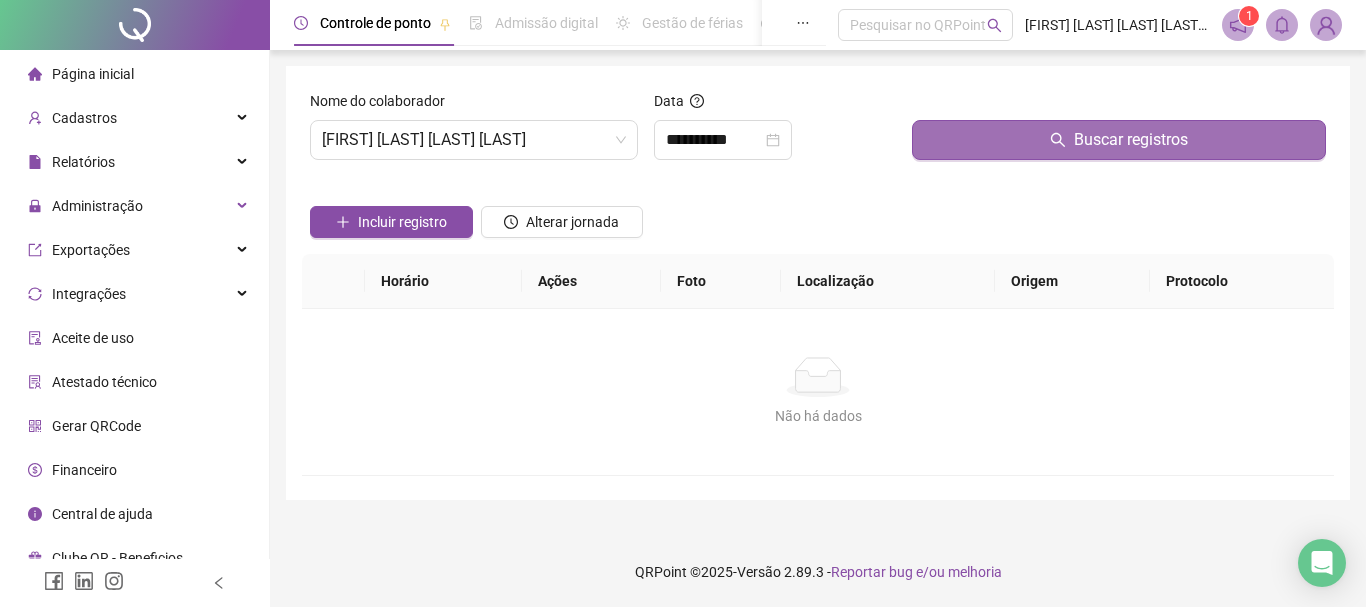 click on "Buscar registros" at bounding box center (1119, 140) 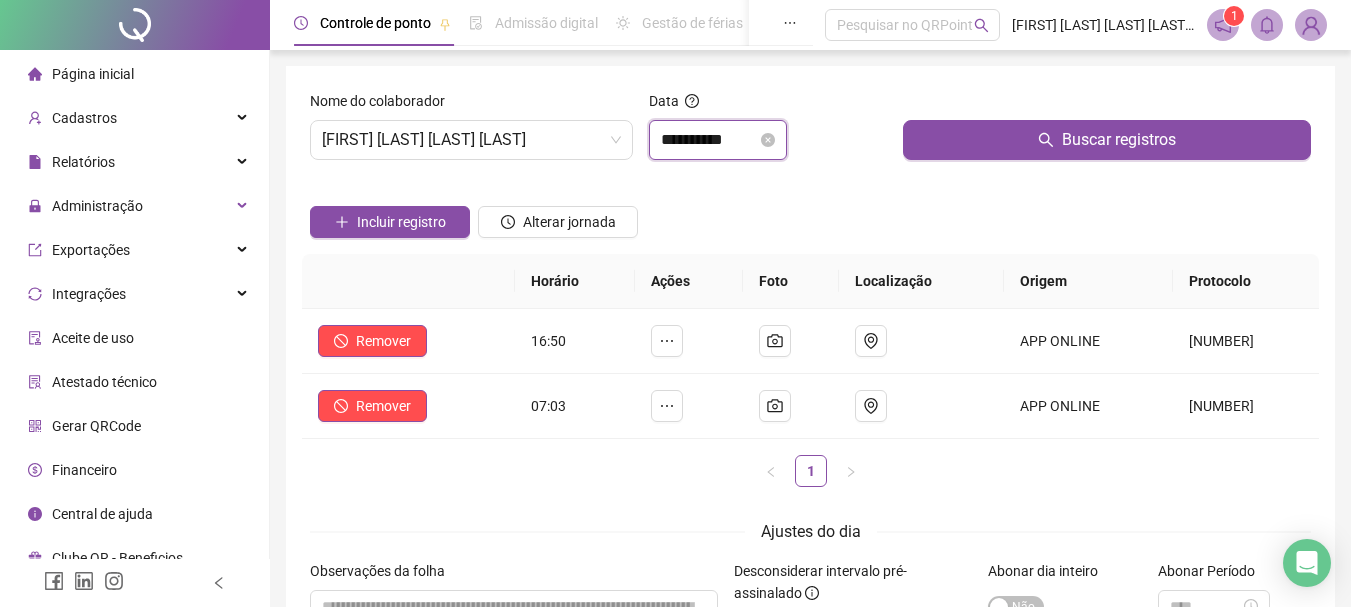 click on "**********" at bounding box center (709, 140) 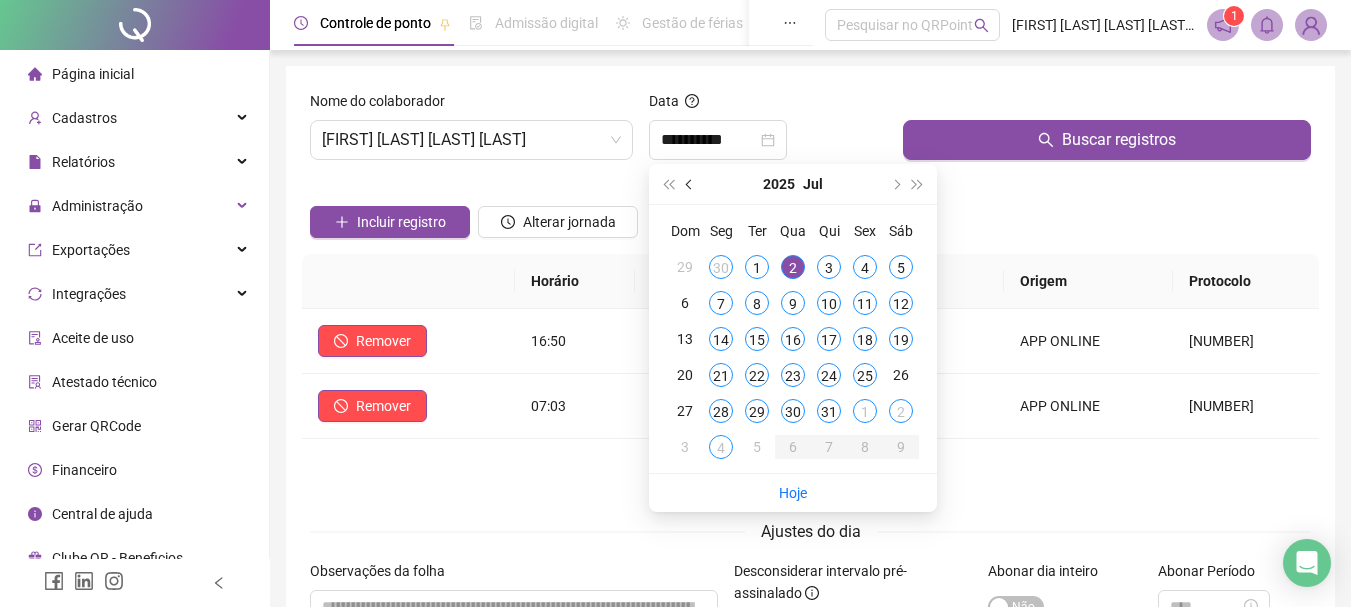 click at bounding box center [690, 184] 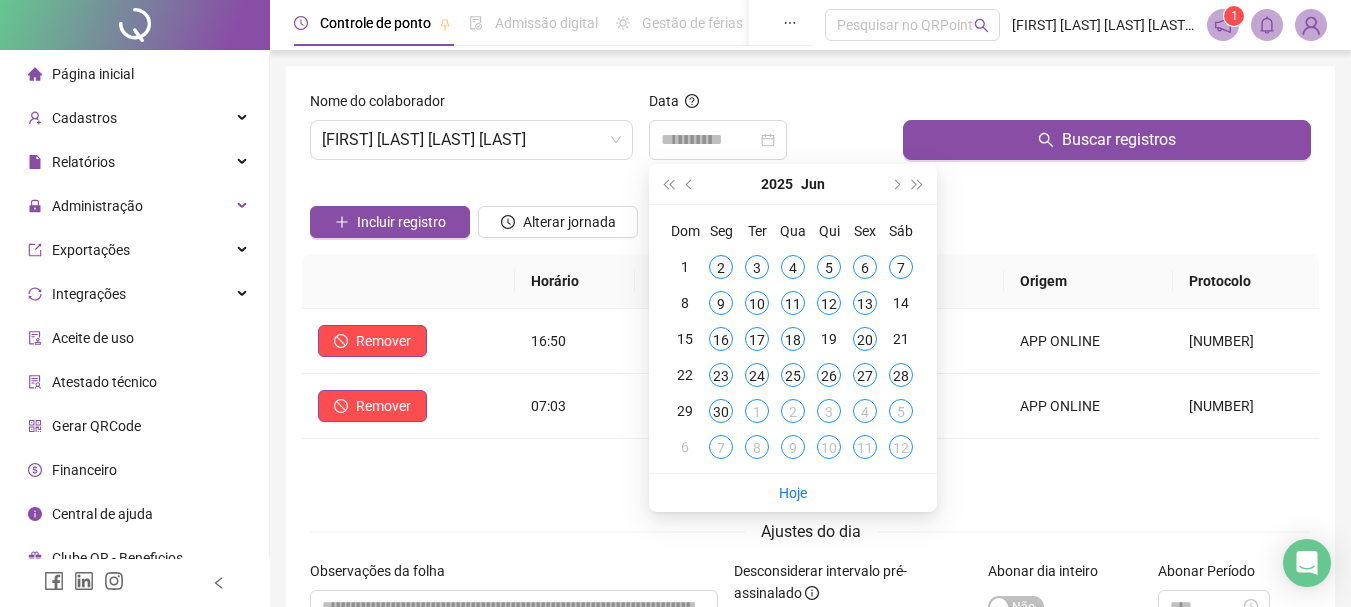 click on "2" at bounding box center (721, 267) 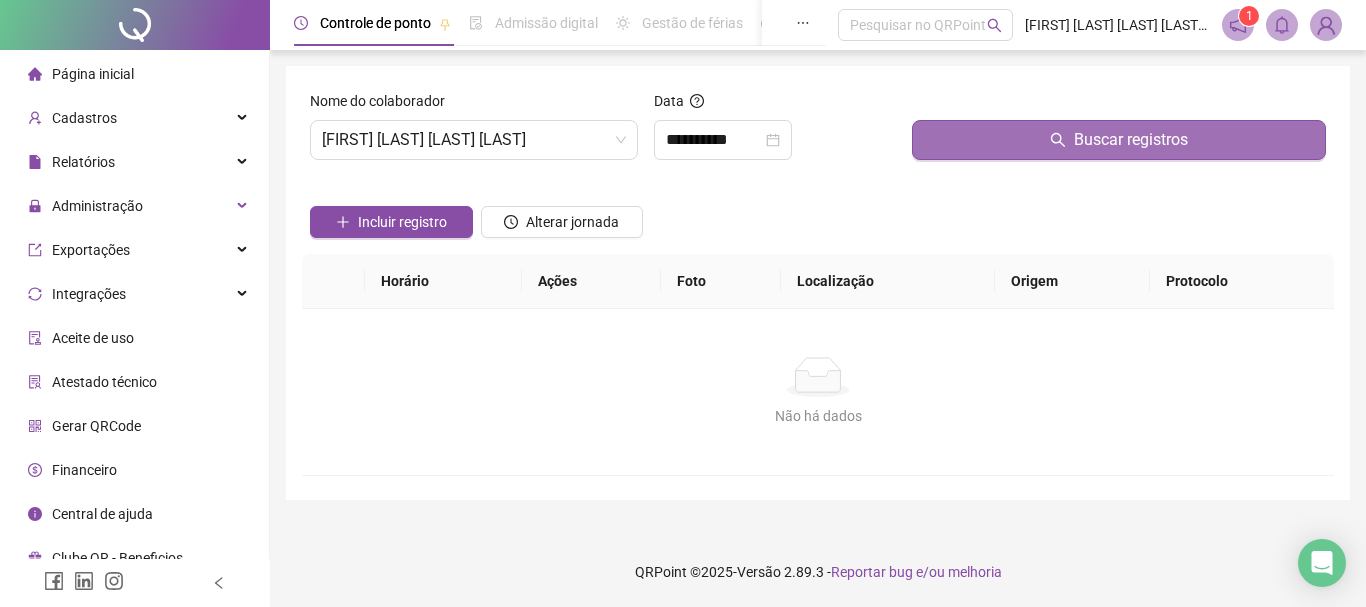 click on "Buscar registros" at bounding box center [1131, 140] 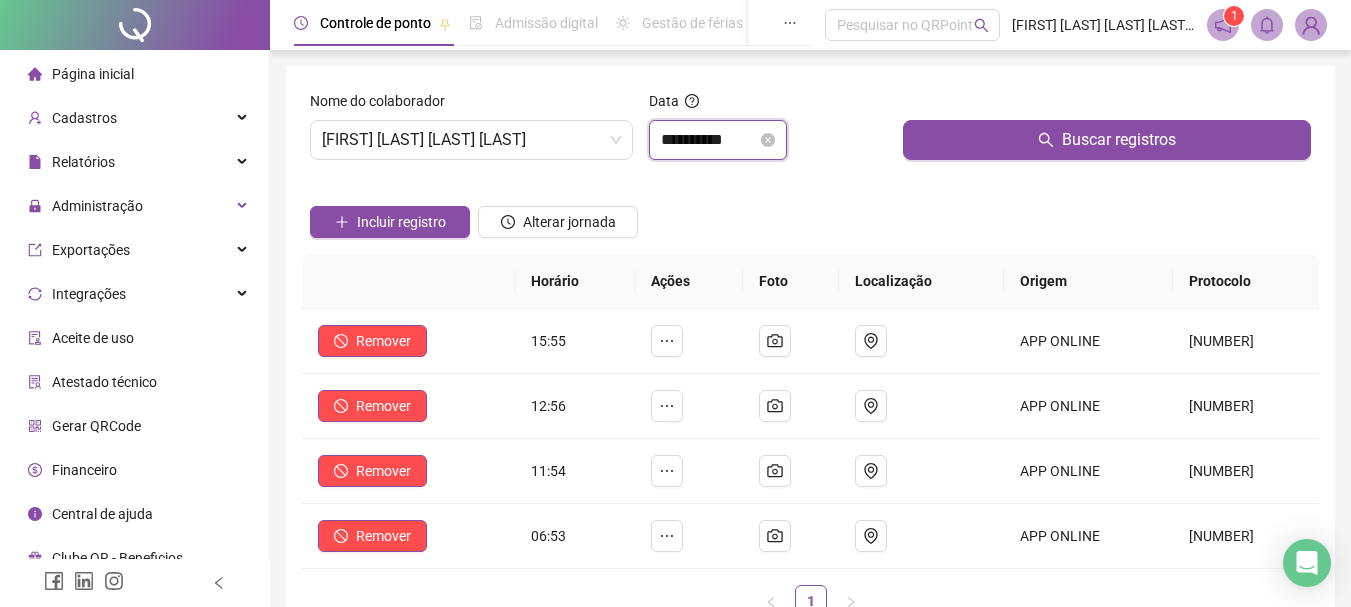 click on "**********" at bounding box center [709, 140] 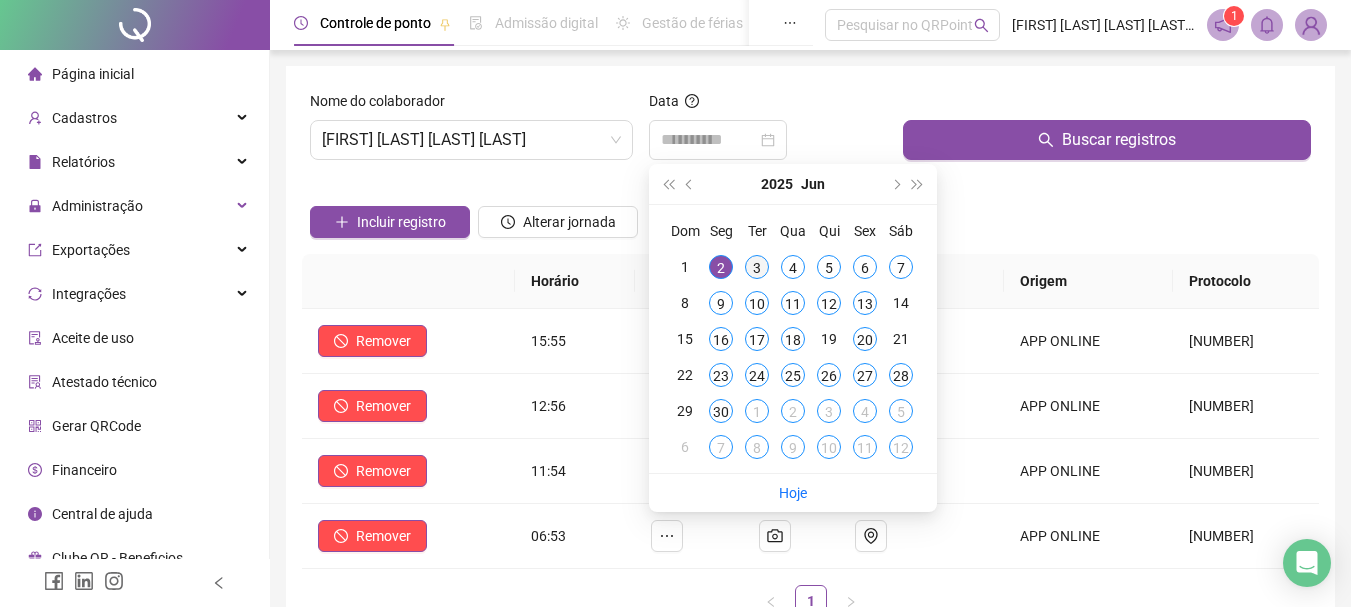 click on "3" at bounding box center [757, 267] 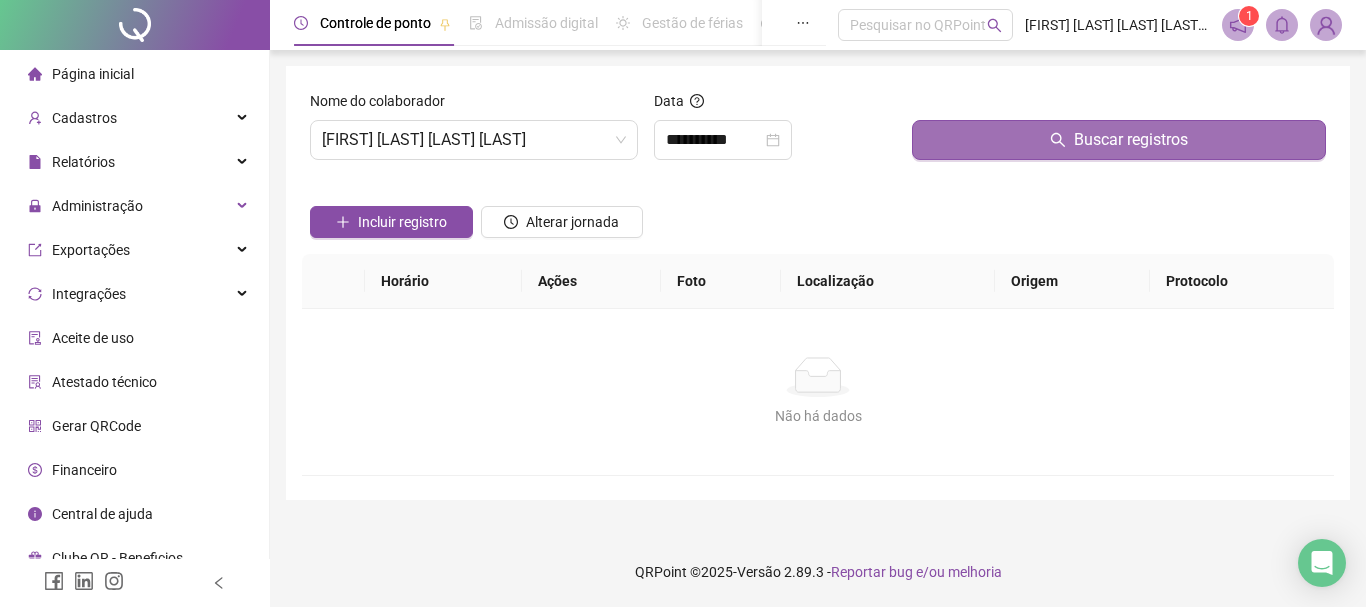 click on "Buscar registros" at bounding box center (1131, 140) 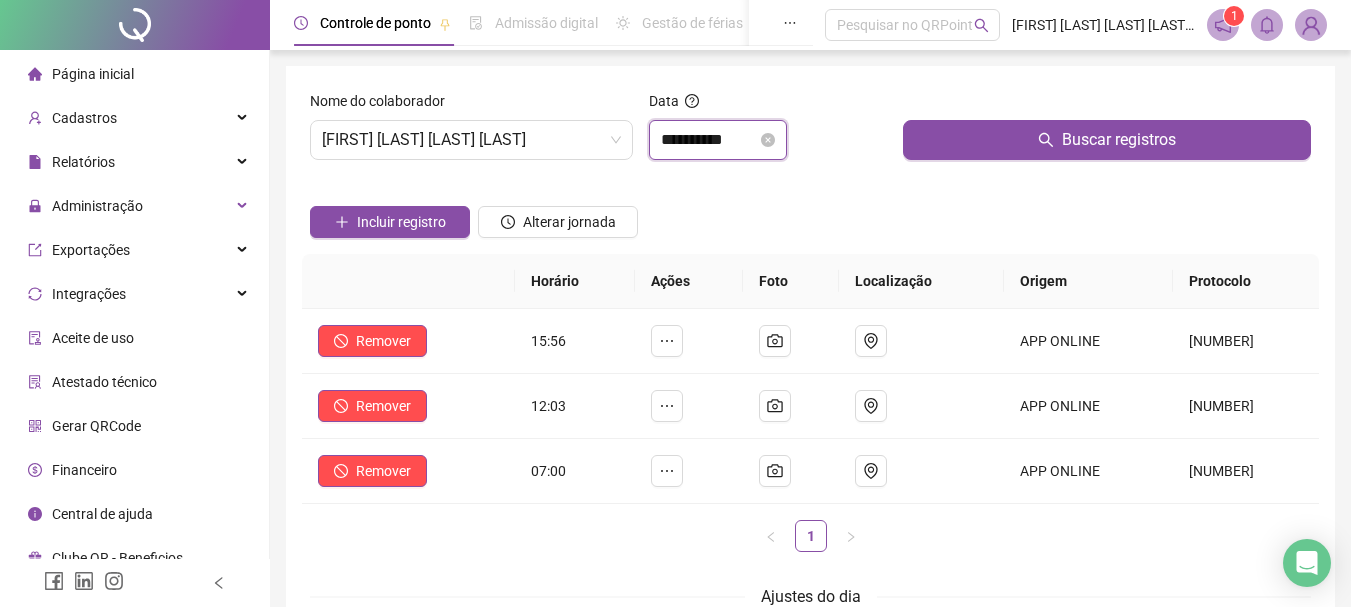 click on "**********" at bounding box center (709, 140) 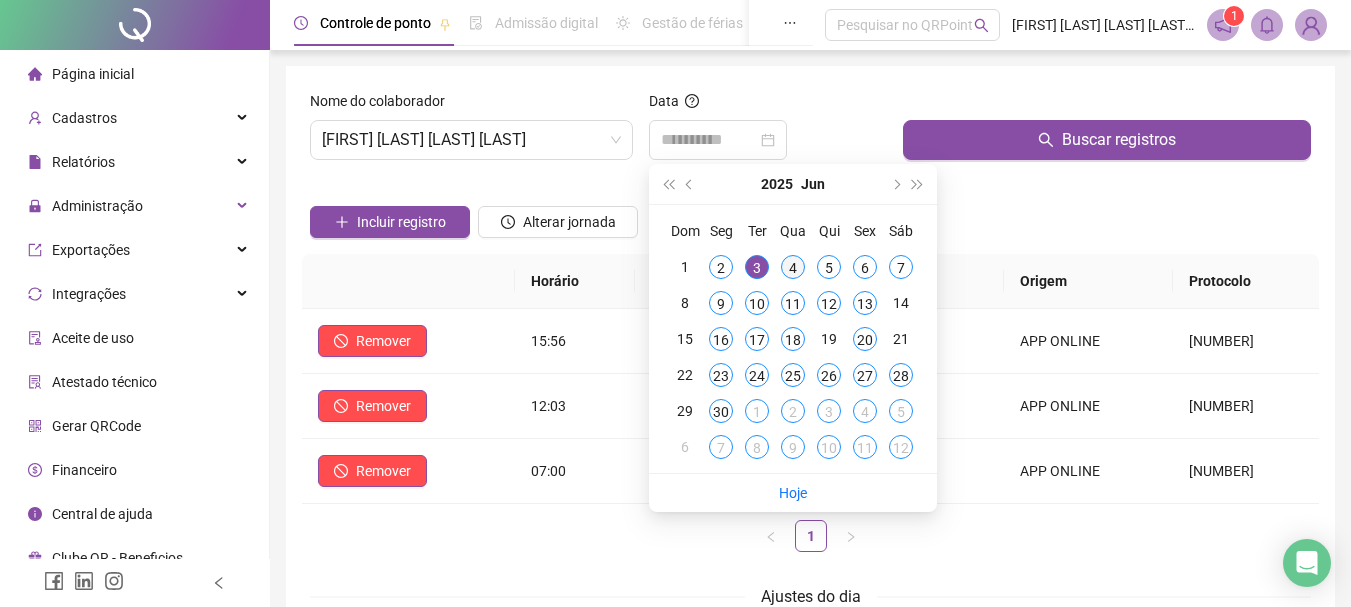 click on "4" at bounding box center [793, 267] 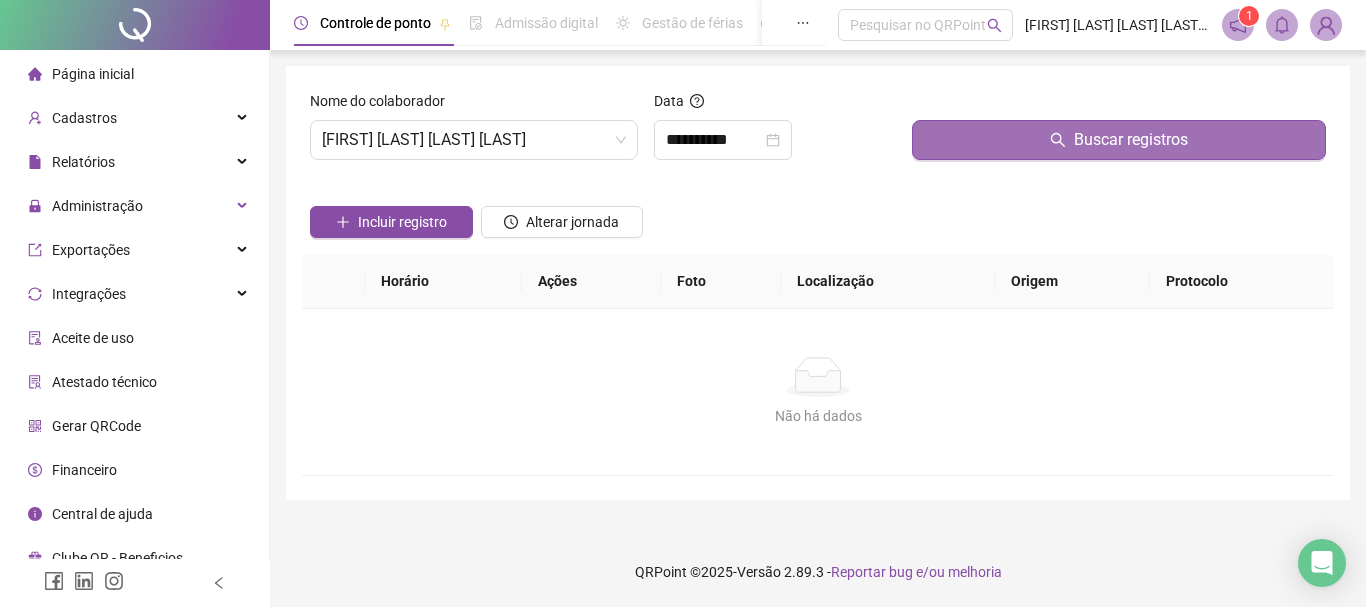 click on "Buscar registros" at bounding box center (1119, 140) 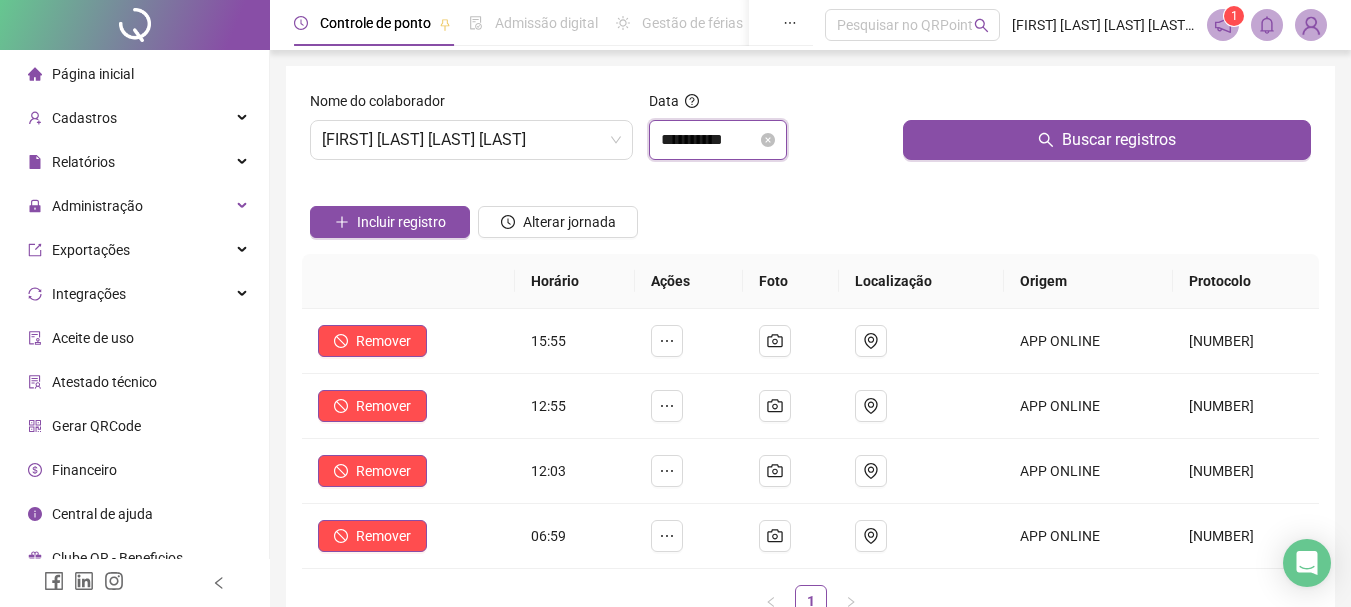click on "**********" at bounding box center (709, 140) 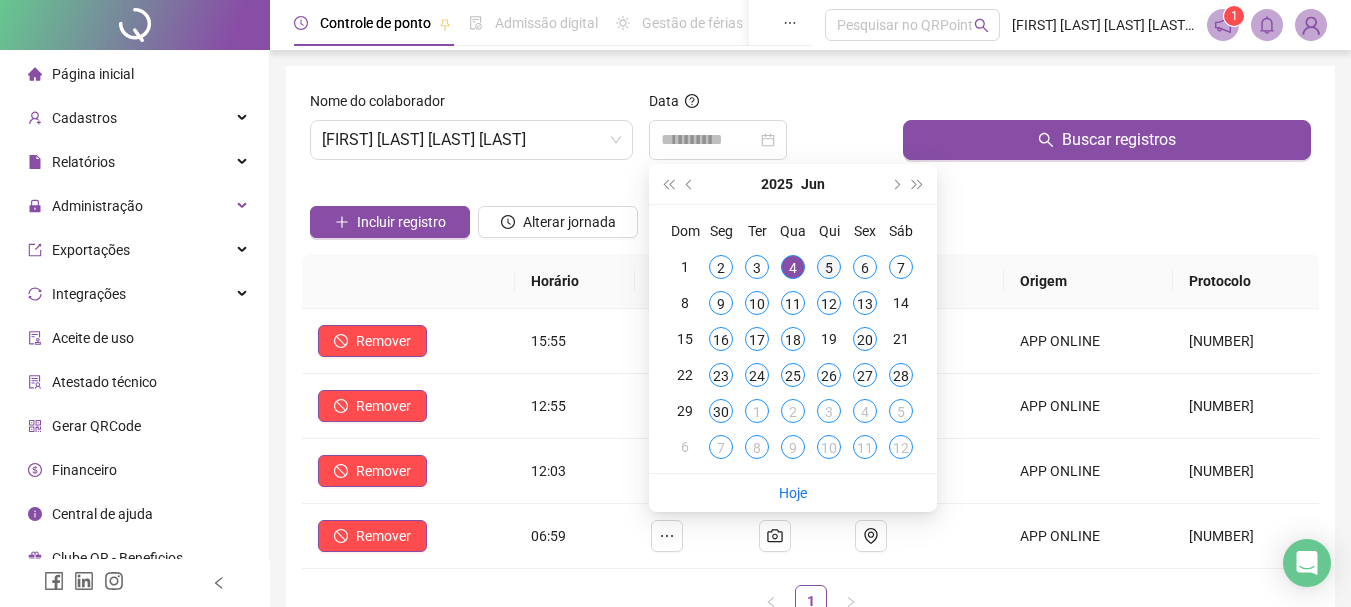 click on "5" at bounding box center (829, 267) 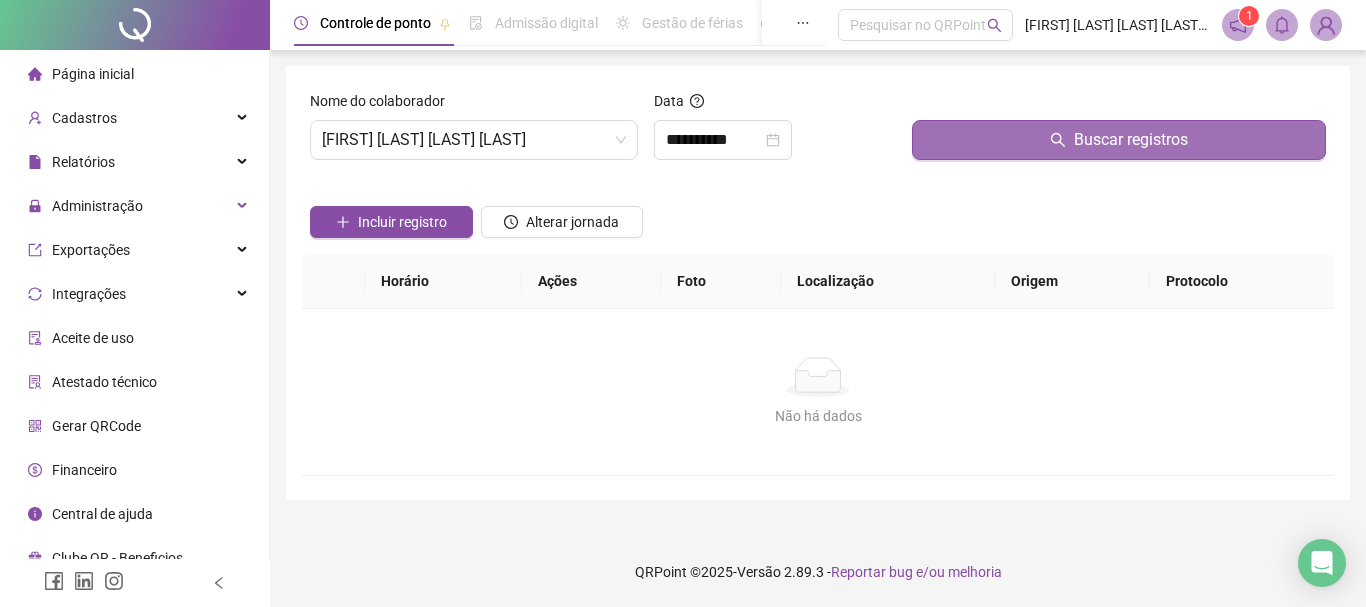 click on "Buscar registros" at bounding box center (1119, 140) 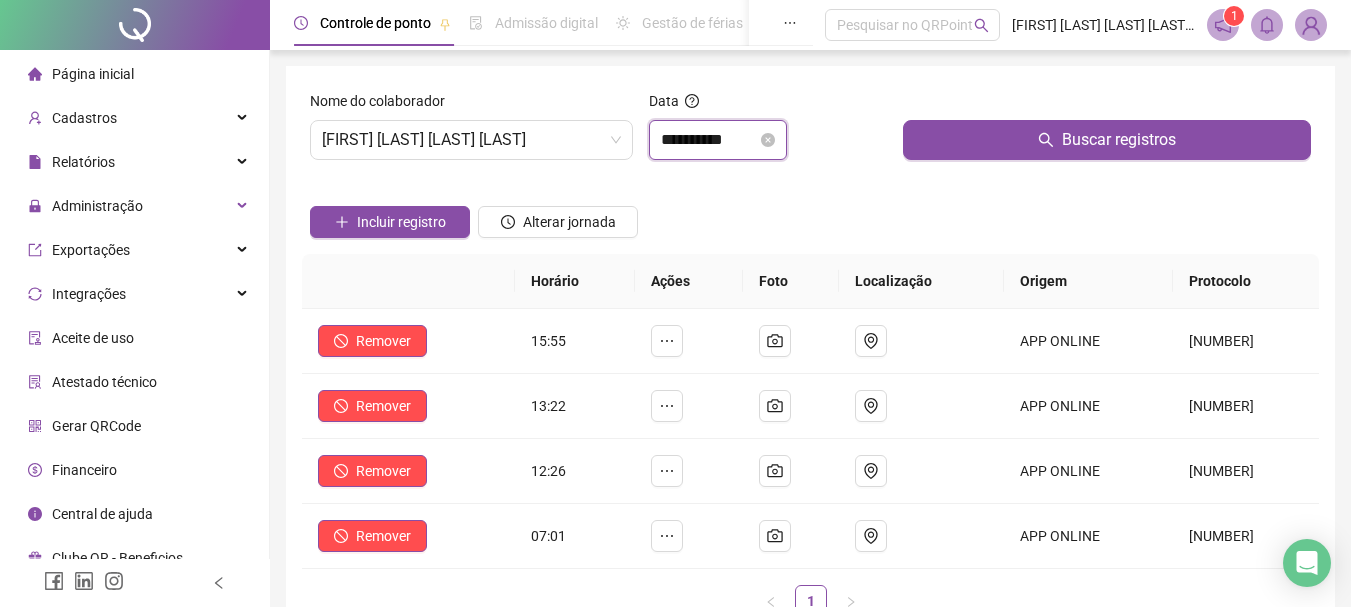 click on "**********" at bounding box center (709, 140) 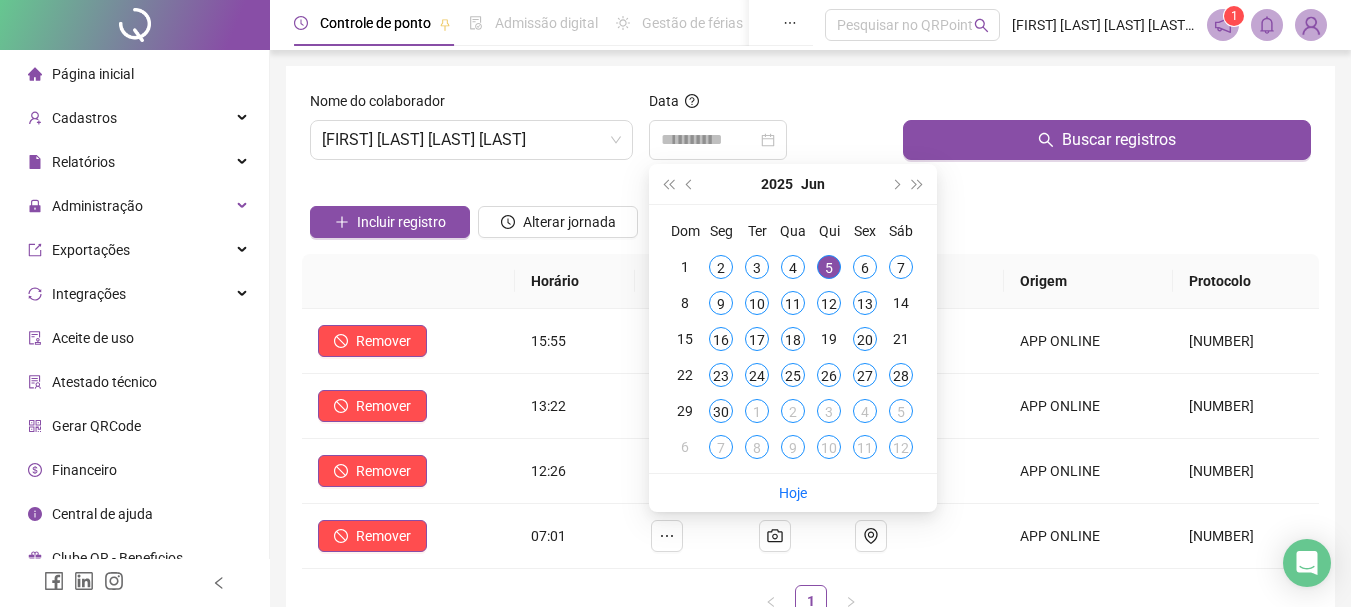 drag, startPoint x: 863, startPoint y: 269, endPoint x: 892, endPoint y: 254, distance: 32.649654 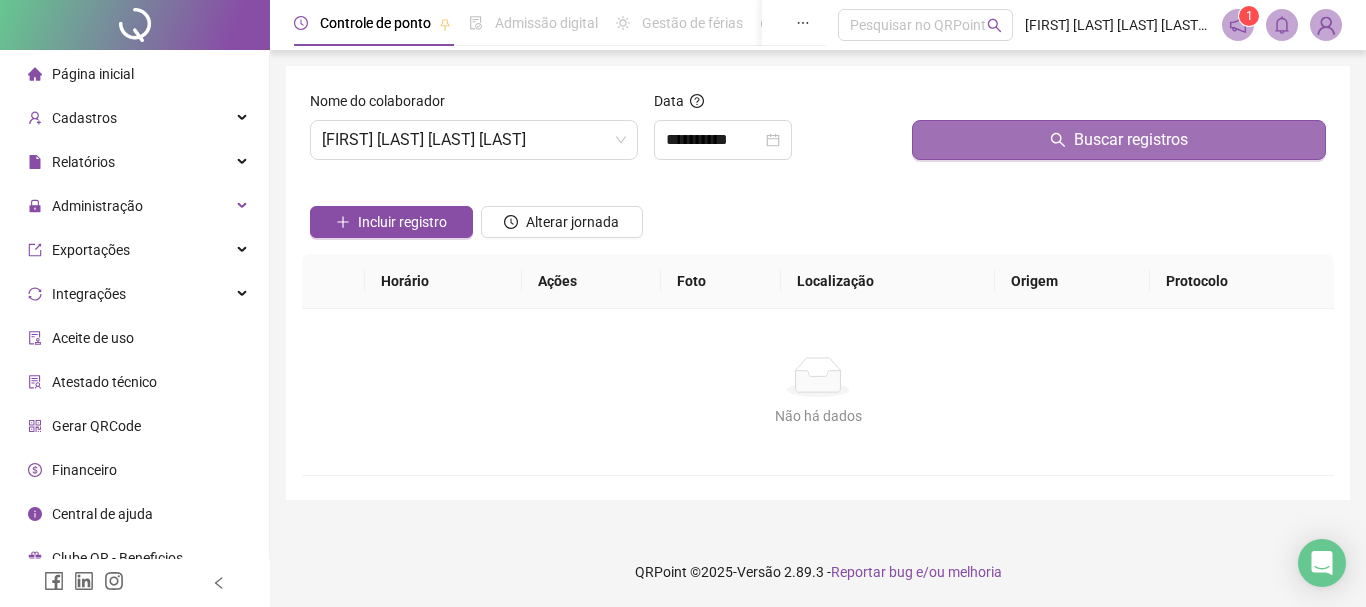 click on "Buscar registros" at bounding box center [1131, 140] 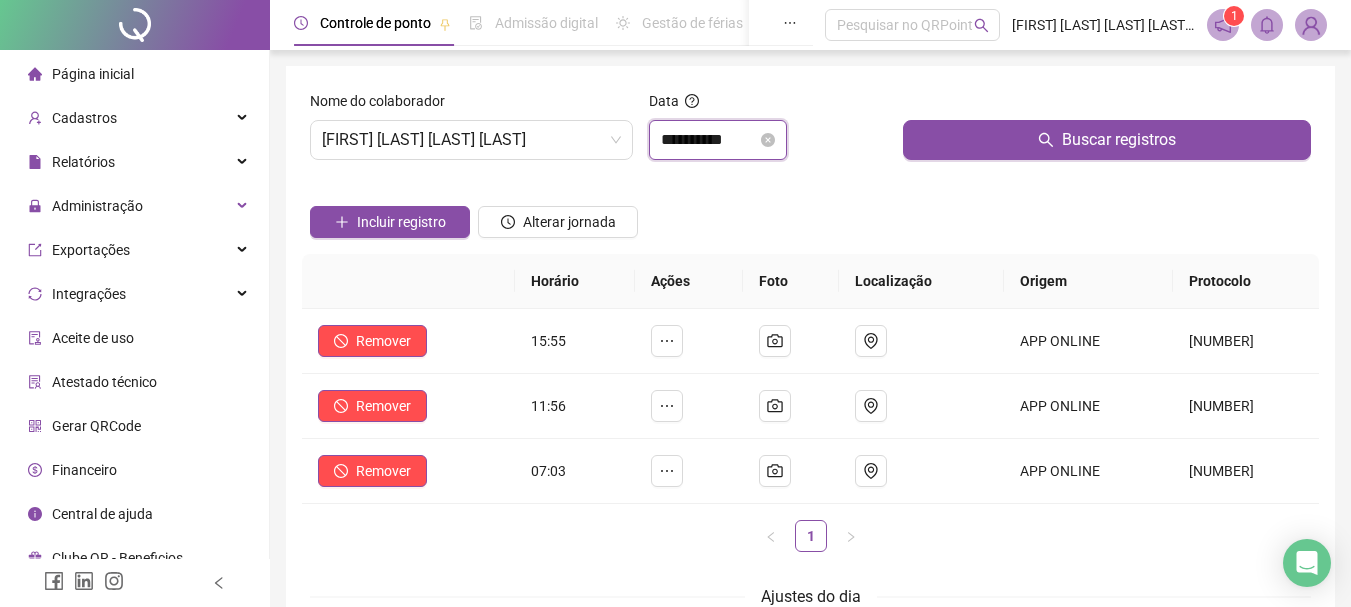 click on "**********" at bounding box center (709, 140) 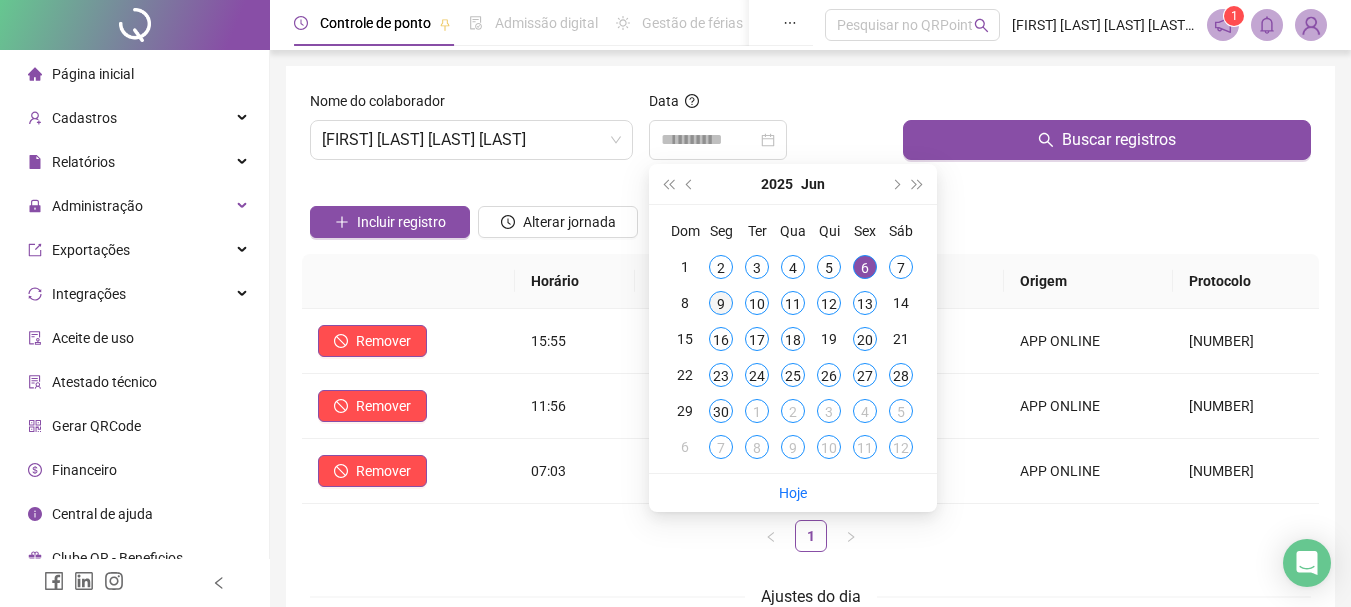 click on "9" at bounding box center (721, 303) 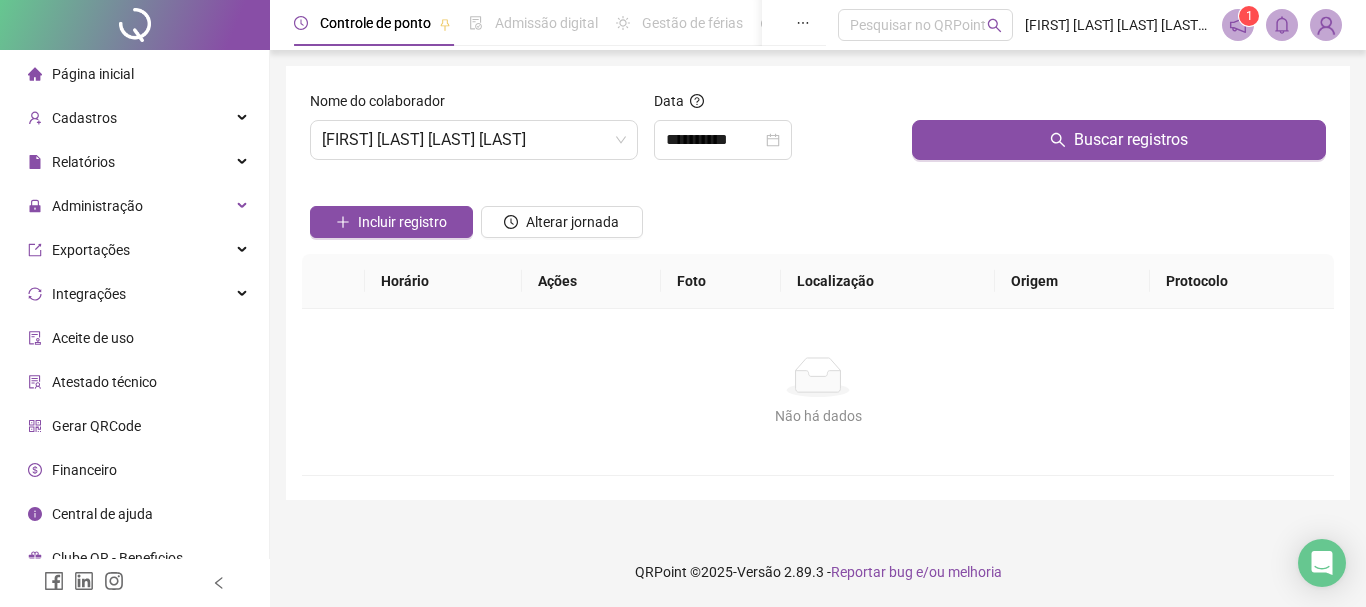click 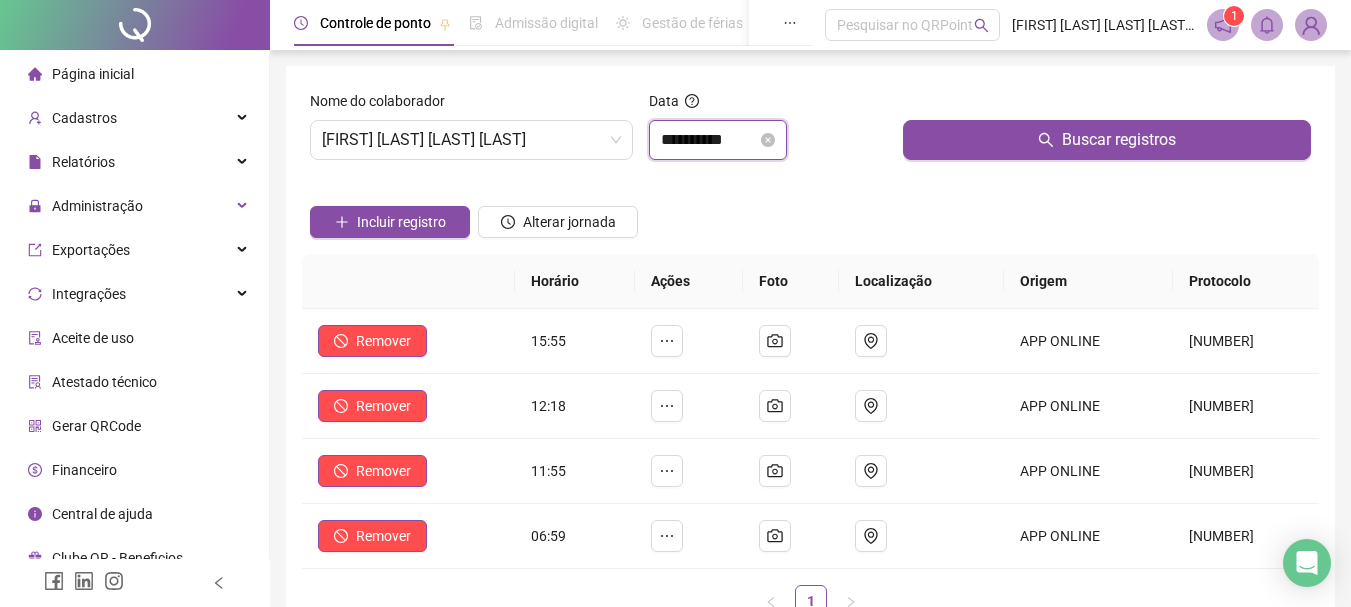 click on "**********" at bounding box center (709, 140) 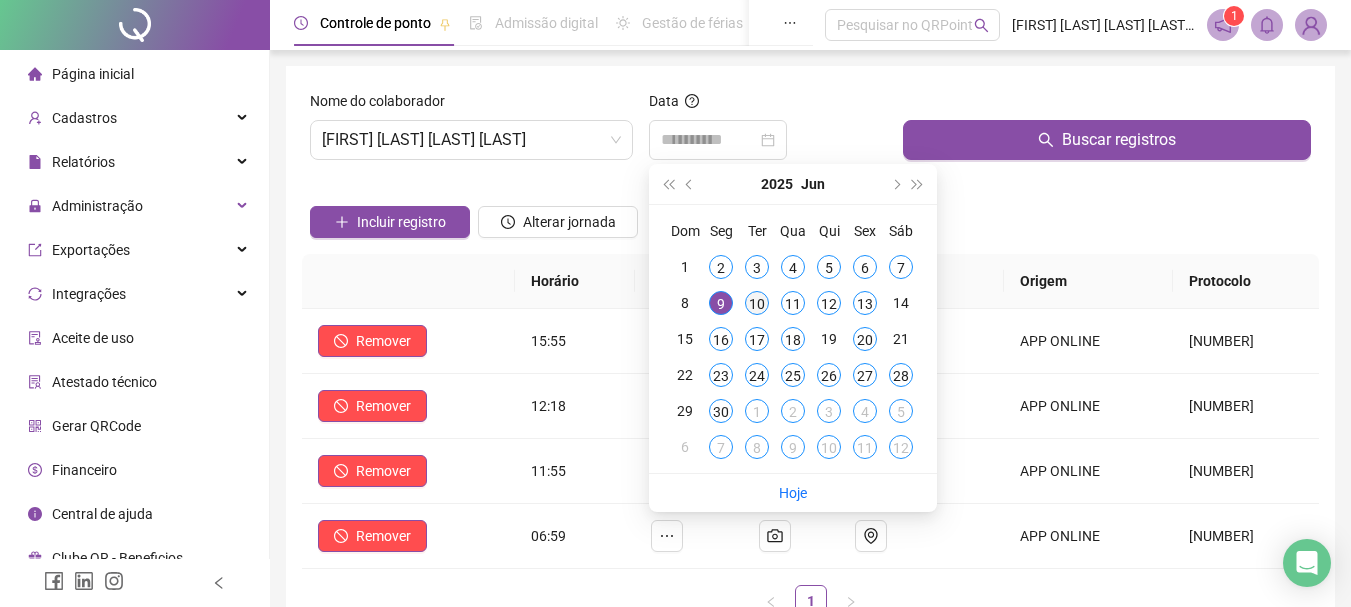 click on "10" at bounding box center (757, 303) 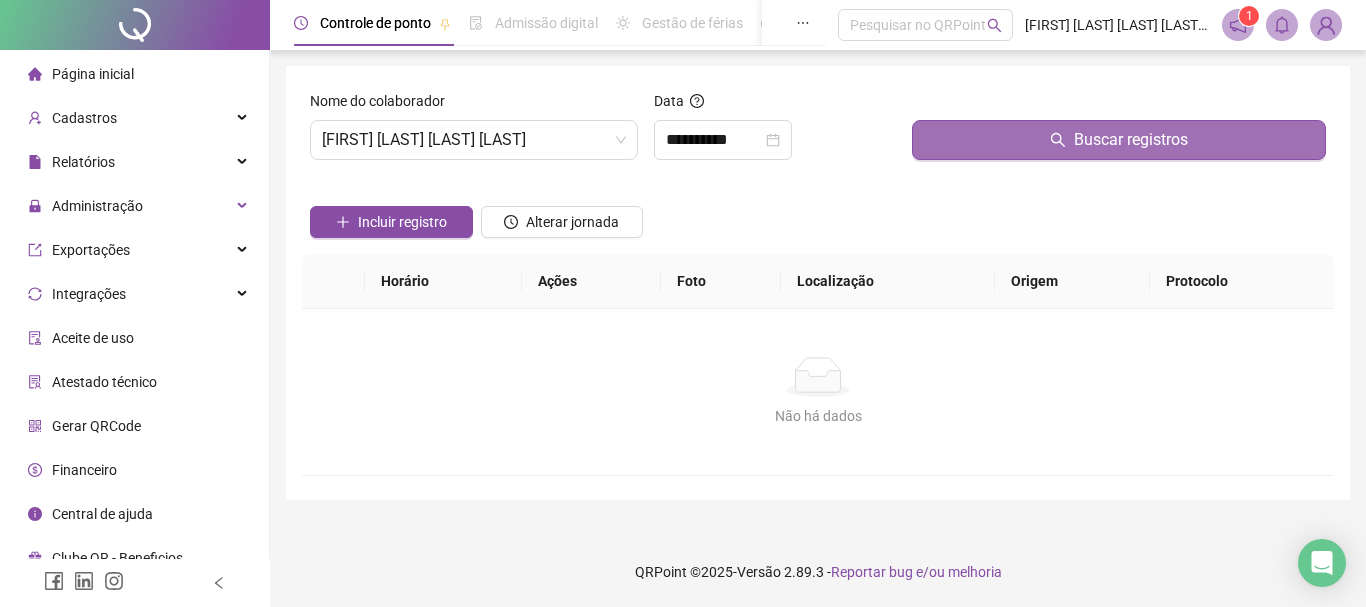 click on "Buscar registros" at bounding box center [1119, 140] 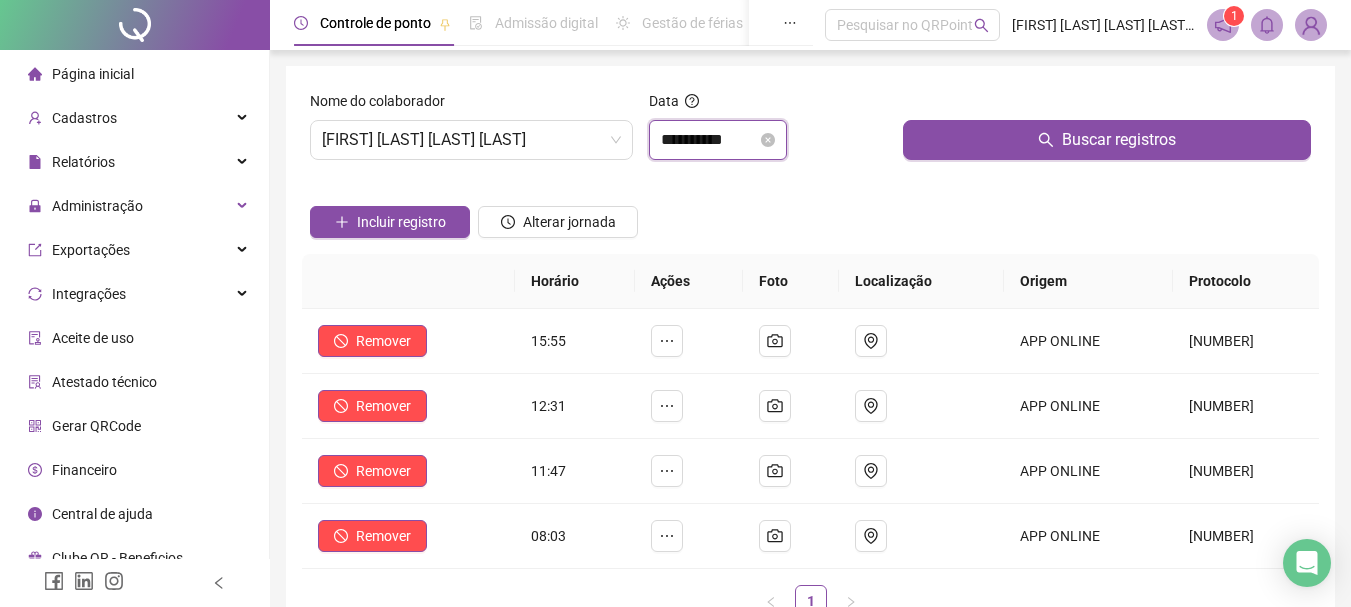 click on "**********" at bounding box center [709, 140] 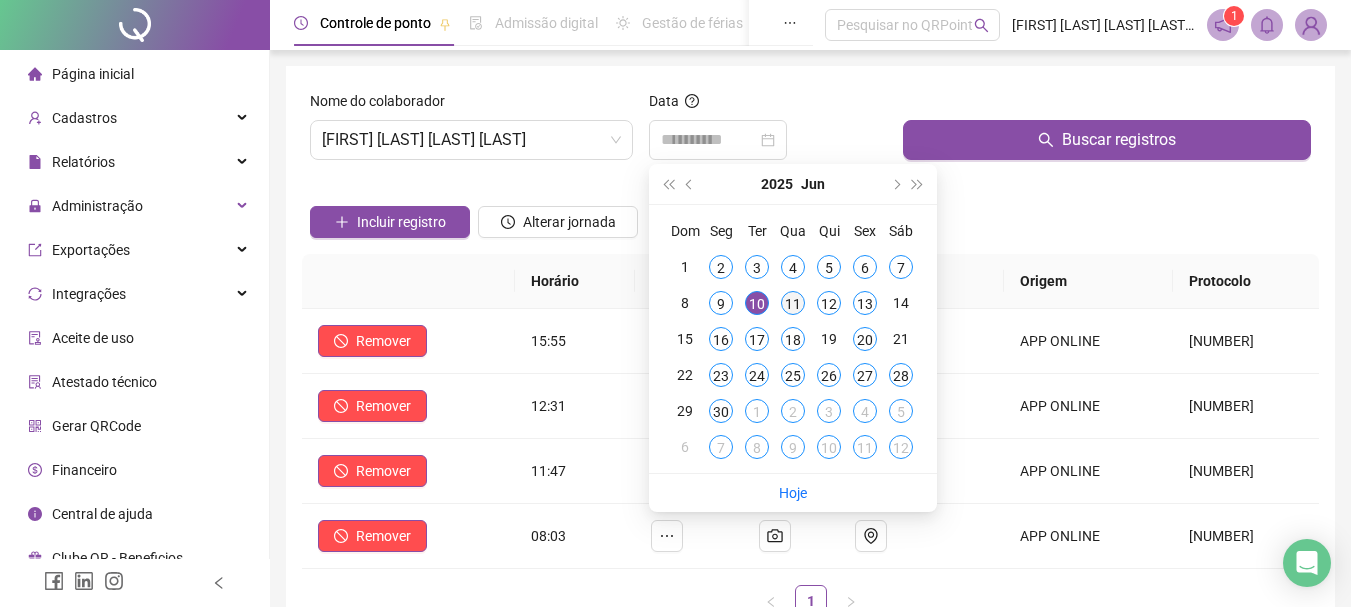 click on "11" at bounding box center (793, 303) 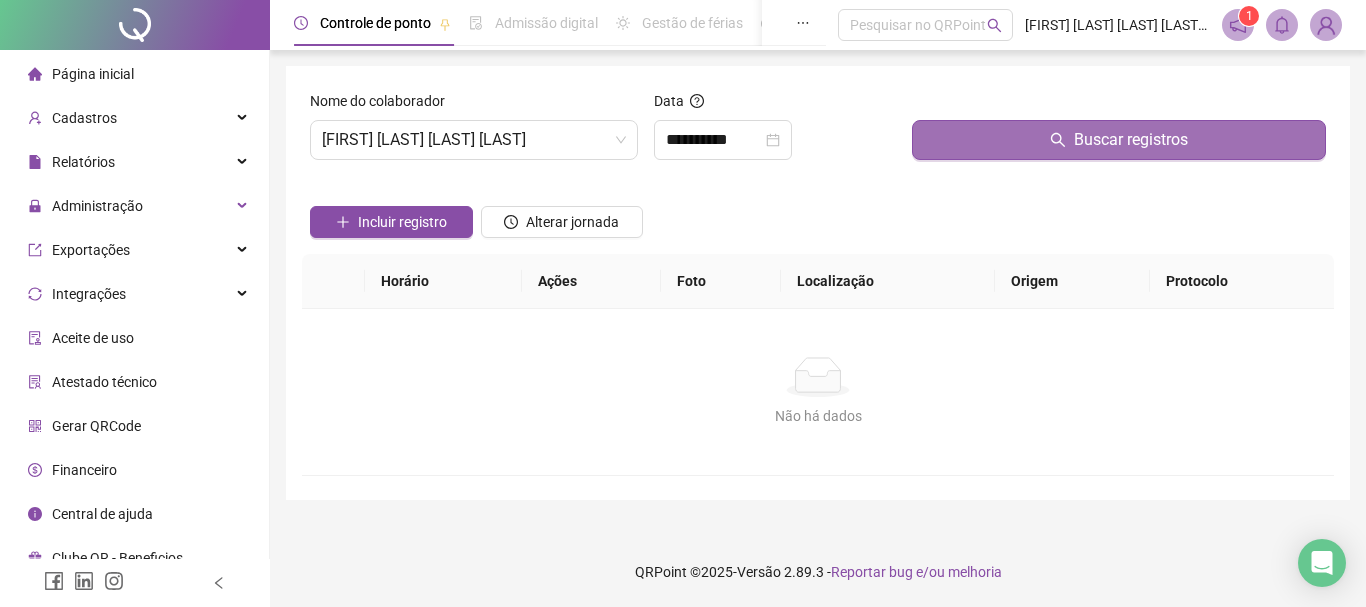 click on "Buscar registros" at bounding box center (1131, 140) 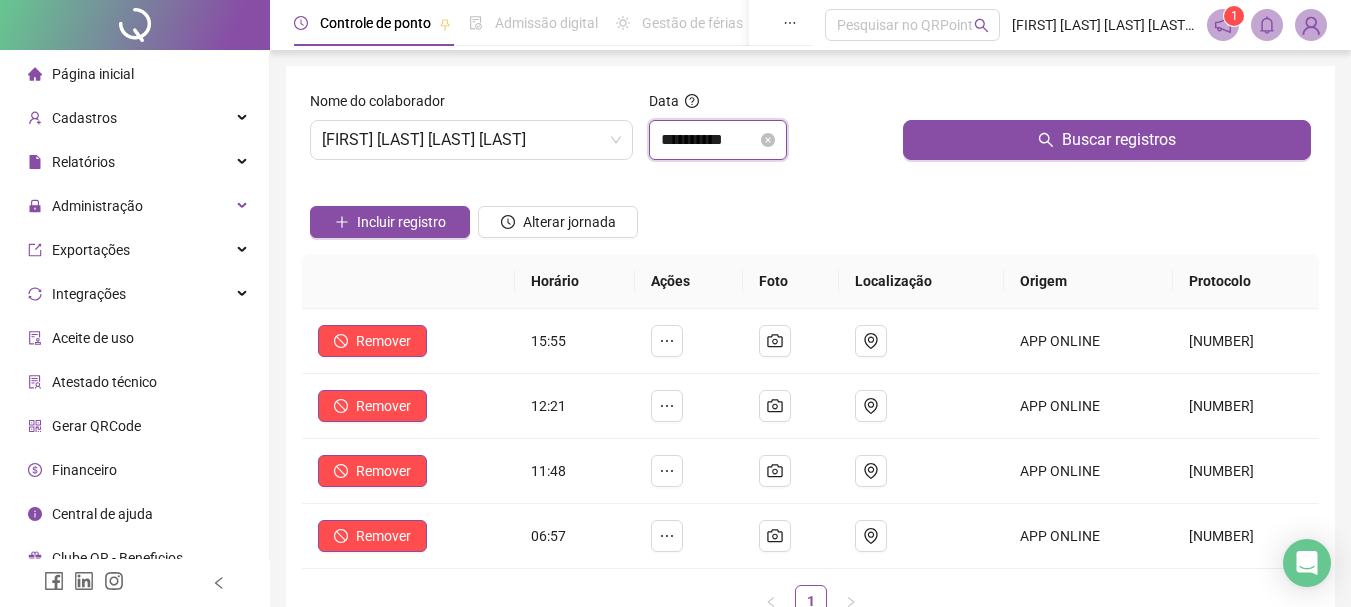 click on "**********" at bounding box center [709, 140] 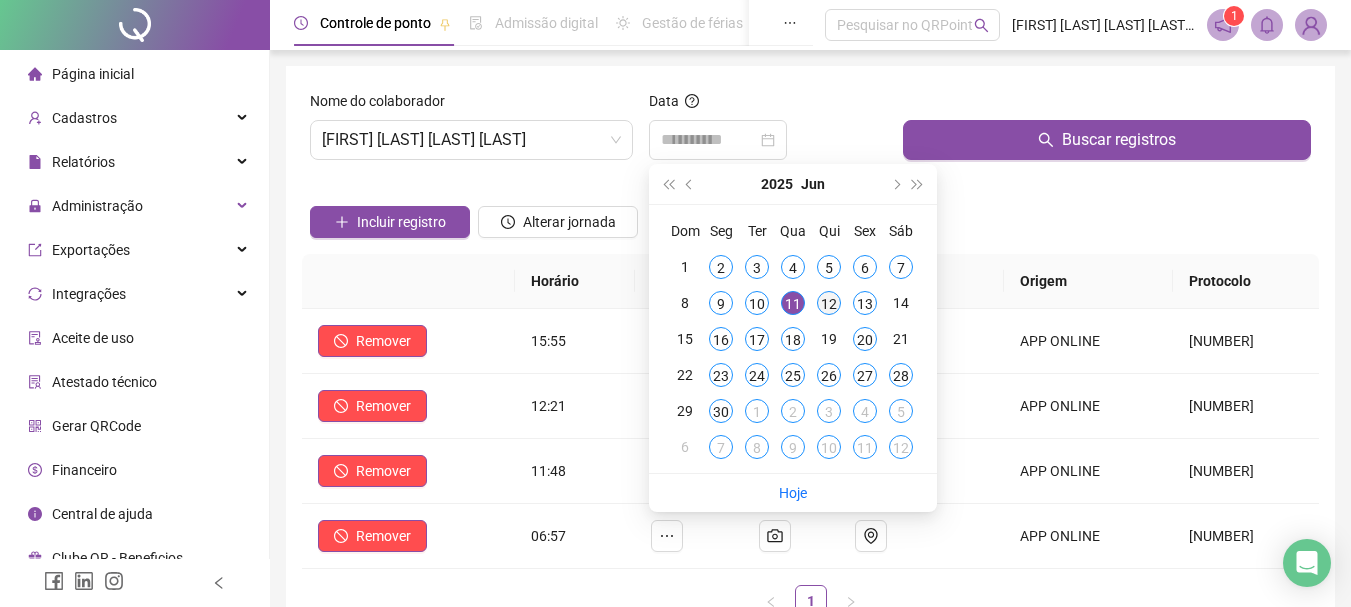 click on "12" at bounding box center (829, 303) 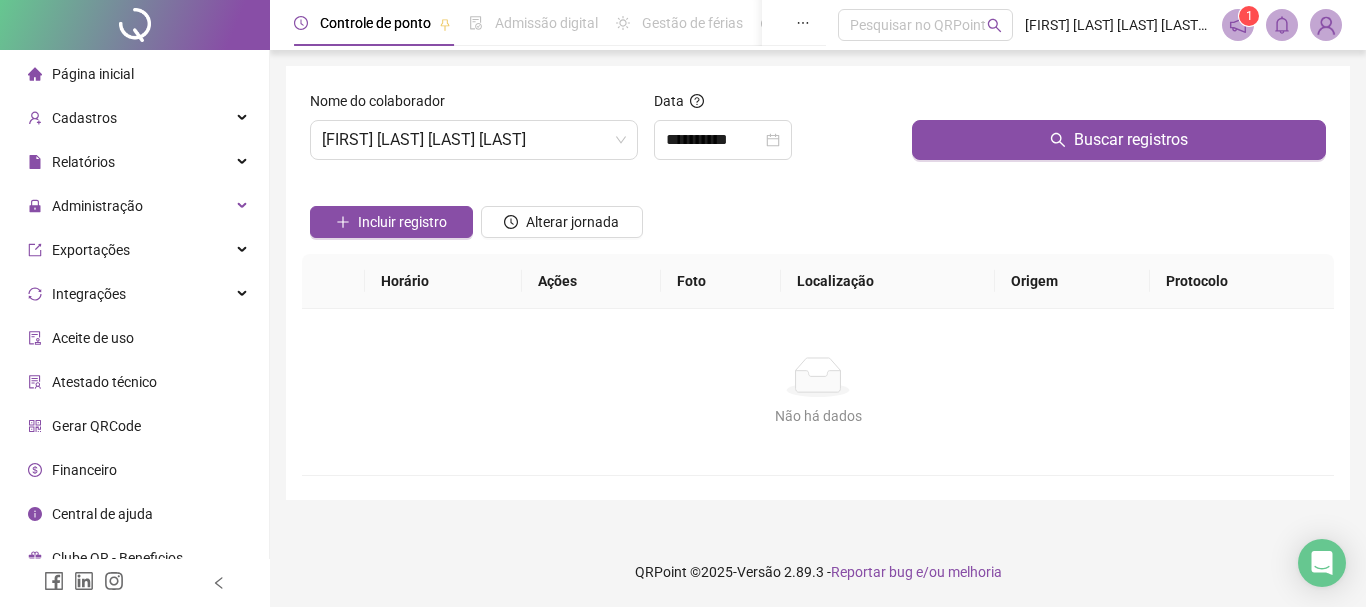 click 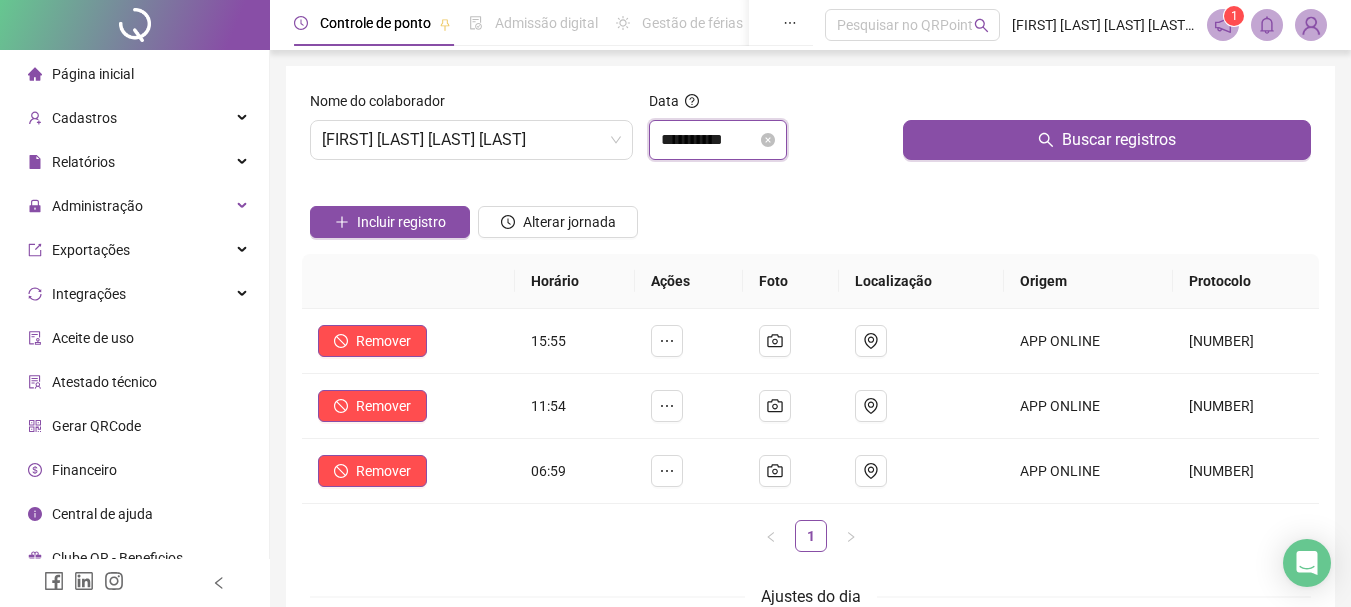 click on "**********" at bounding box center (709, 140) 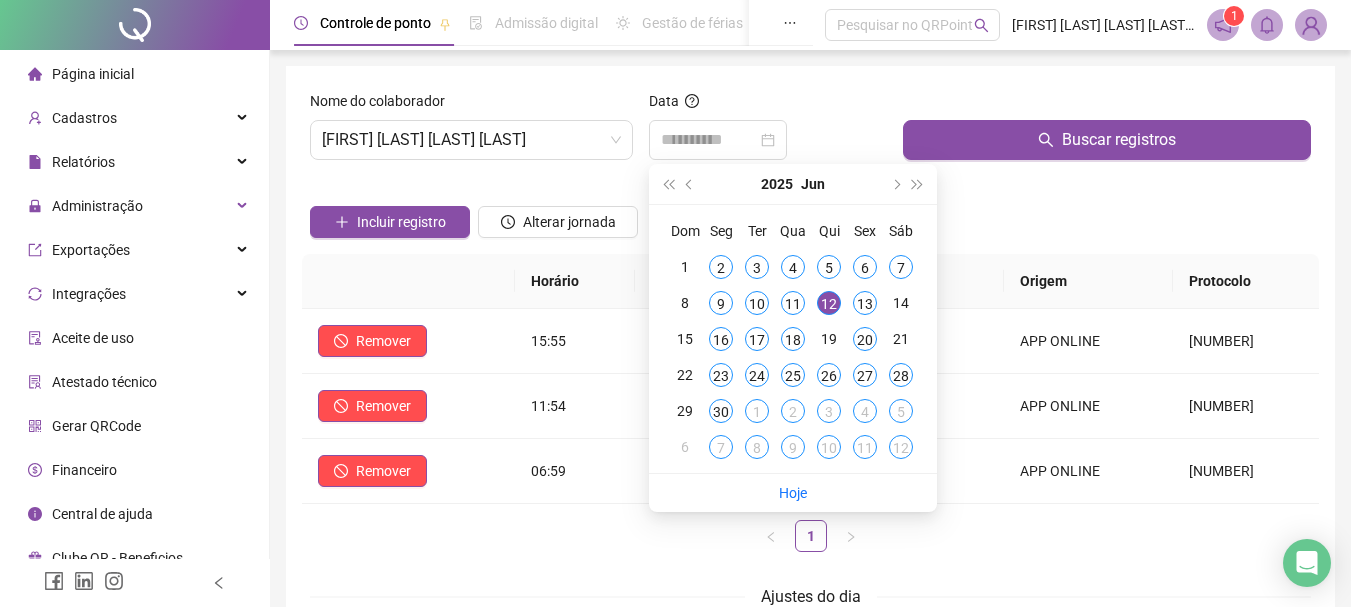 drag, startPoint x: 867, startPoint y: 304, endPoint x: 914, endPoint y: 276, distance: 54.708317 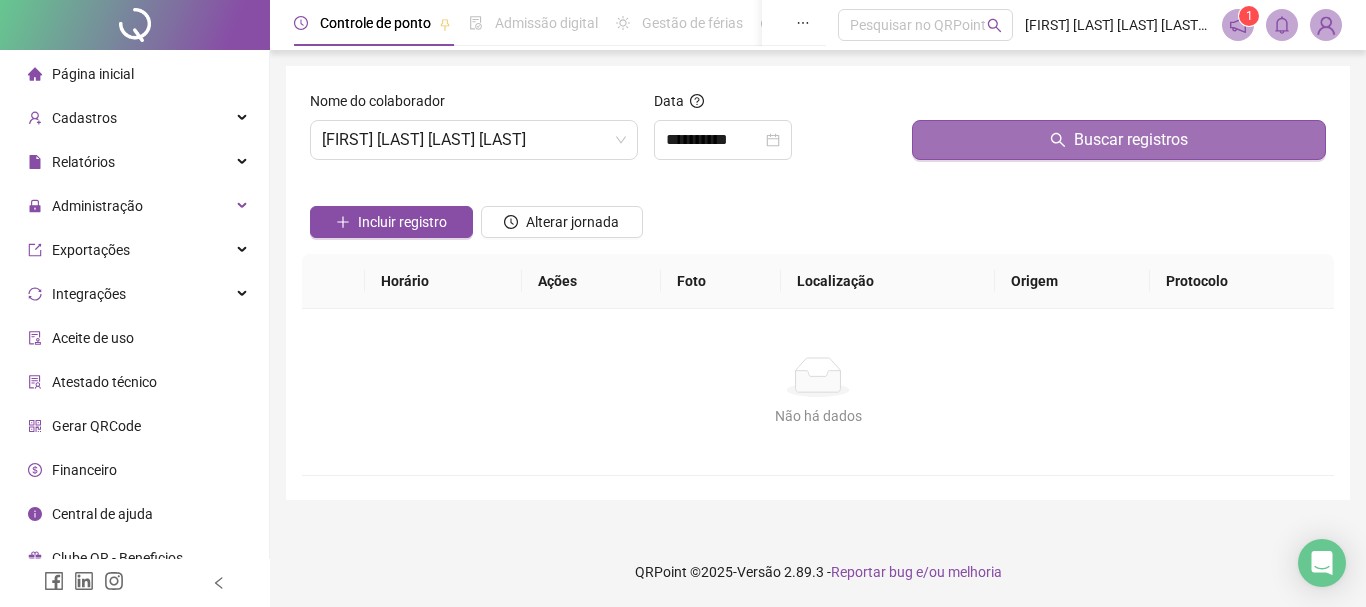 click on "Buscar registros" at bounding box center (1119, 140) 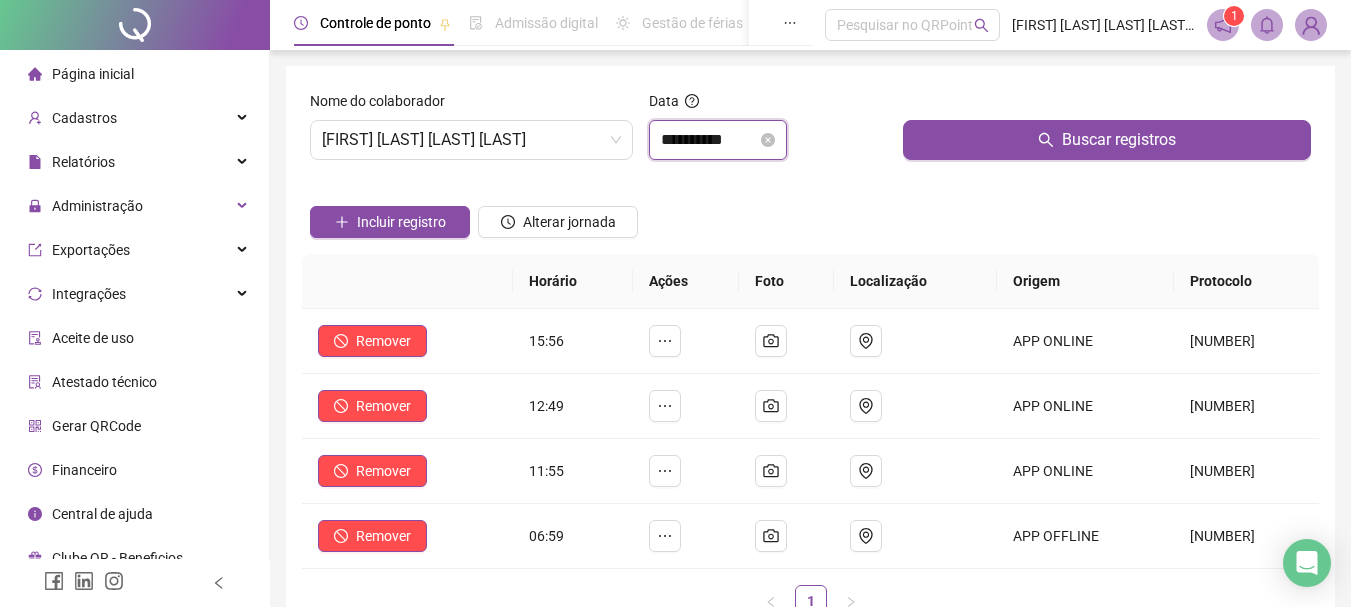 click on "**********" at bounding box center (709, 140) 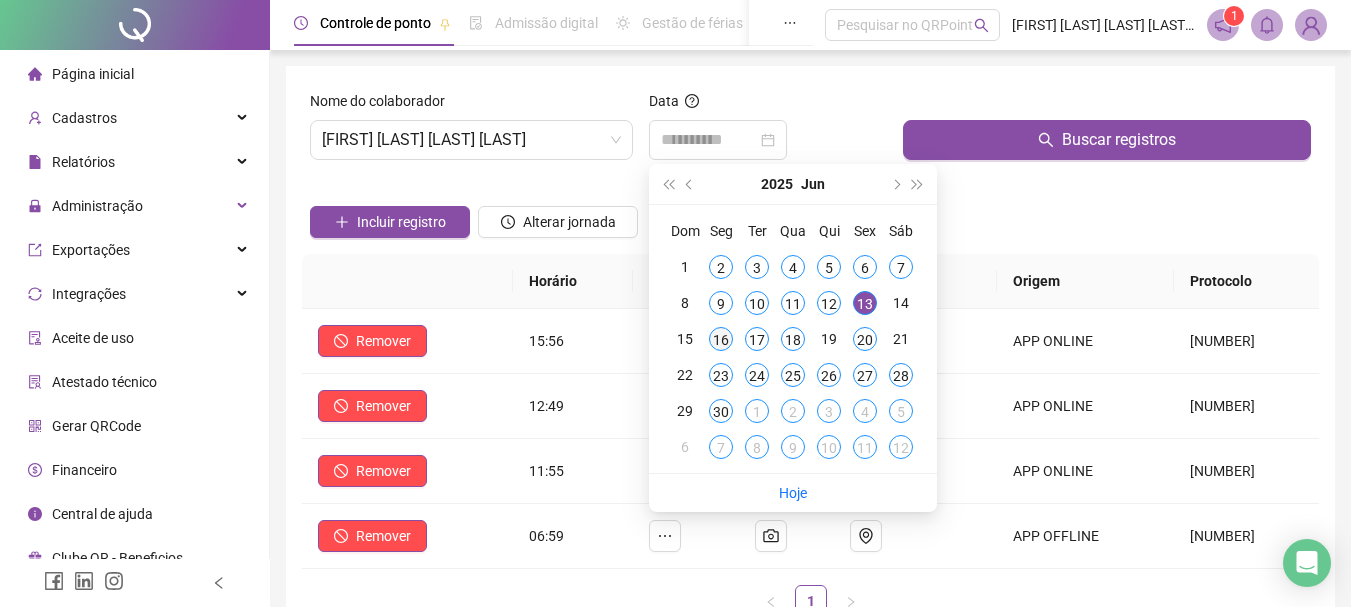 click on "16" at bounding box center [721, 339] 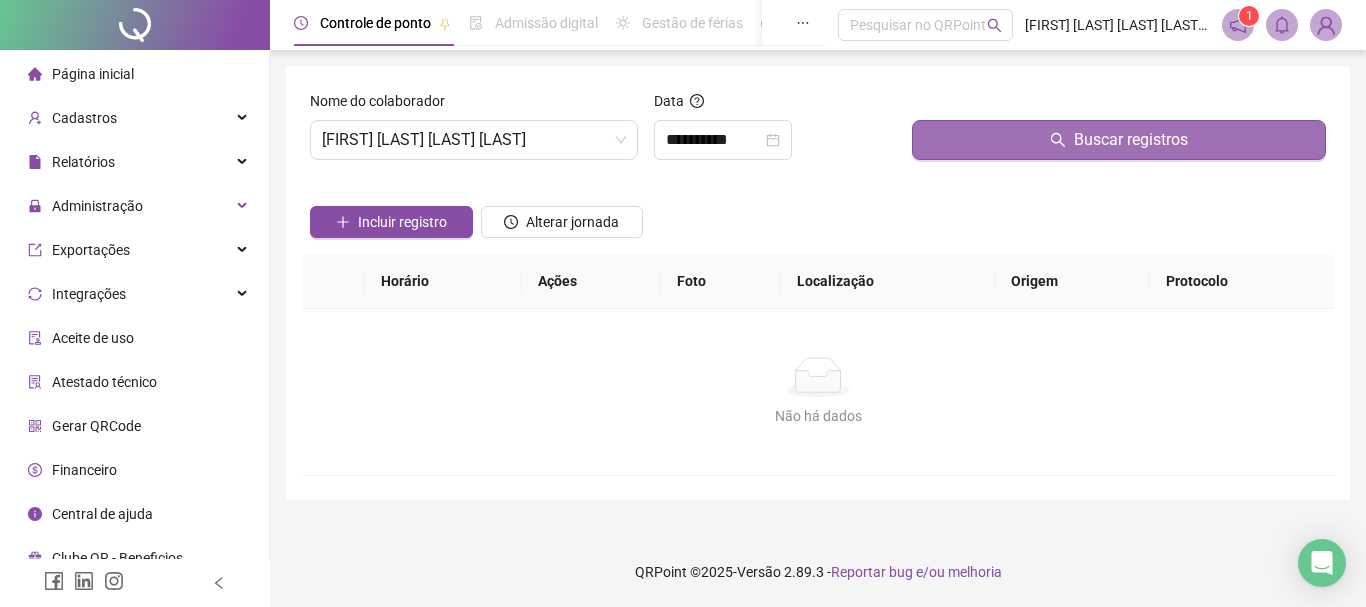 click on "Buscar registros" at bounding box center [1131, 140] 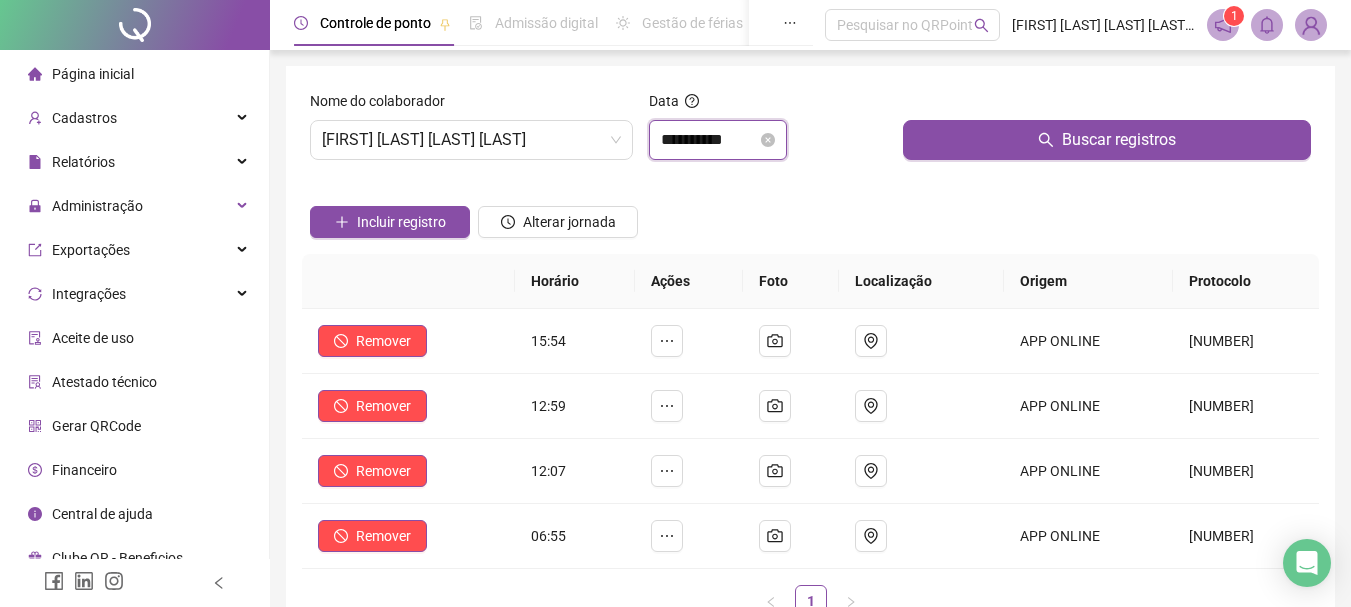 click on "**********" at bounding box center [709, 140] 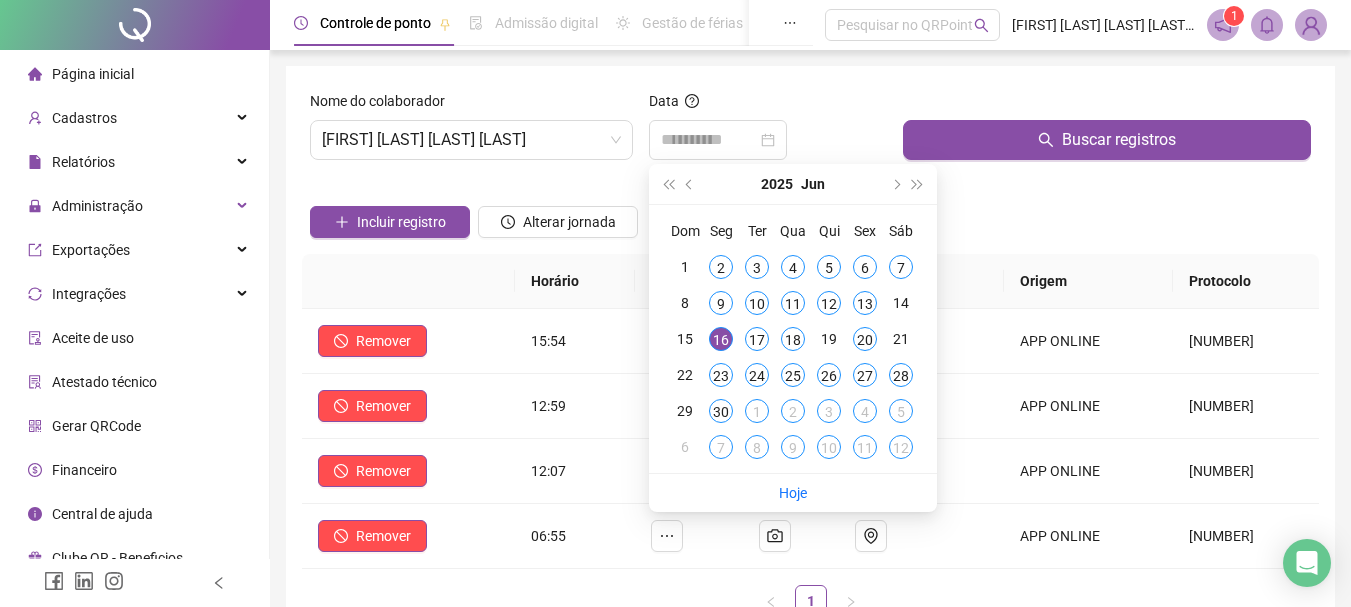 drag, startPoint x: 753, startPoint y: 341, endPoint x: 888, endPoint y: 191, distance: 201.80437 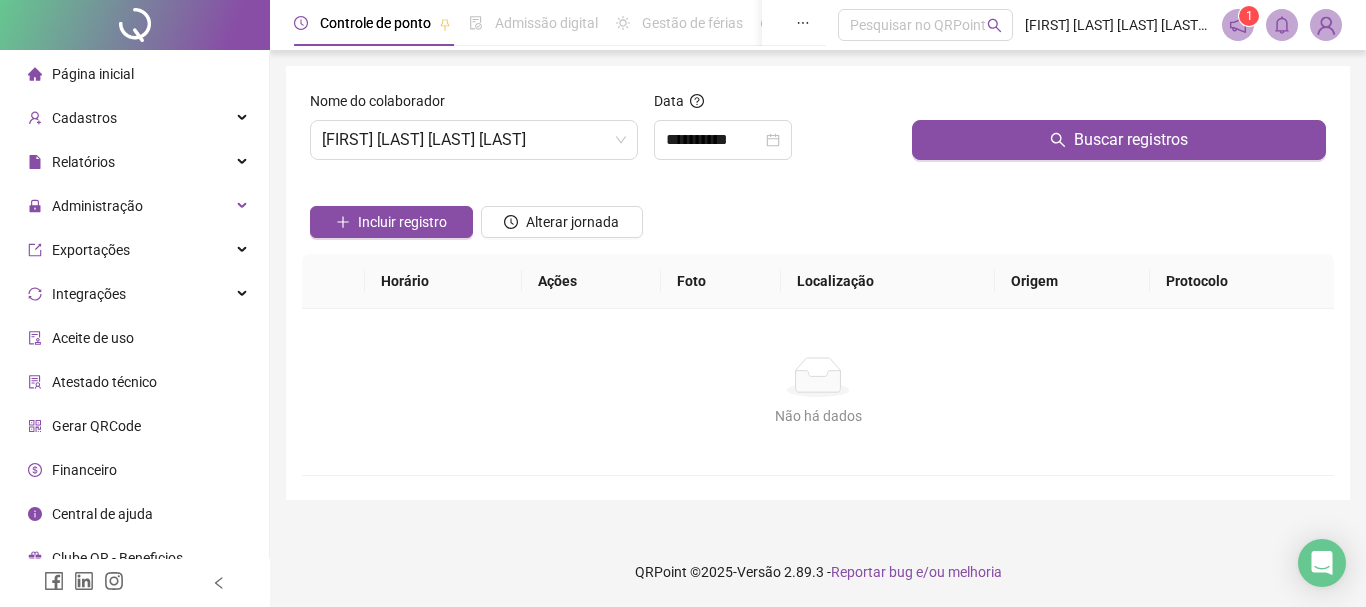 click 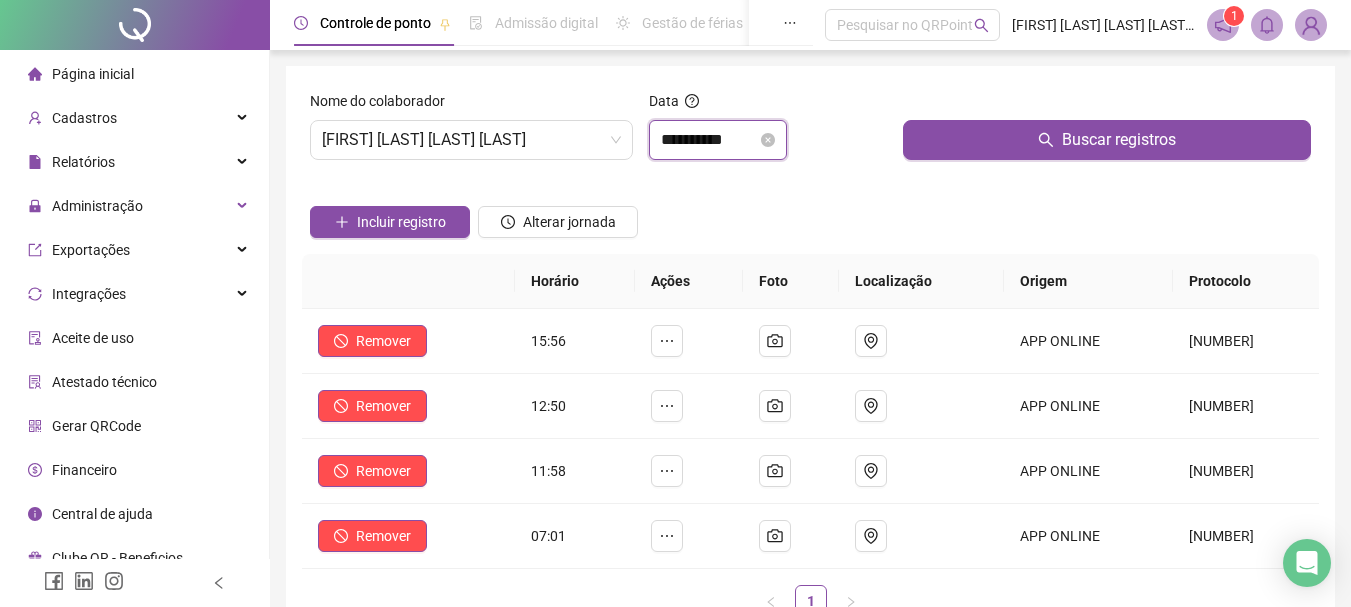 click on "**********" at bounding box center (709, 140) 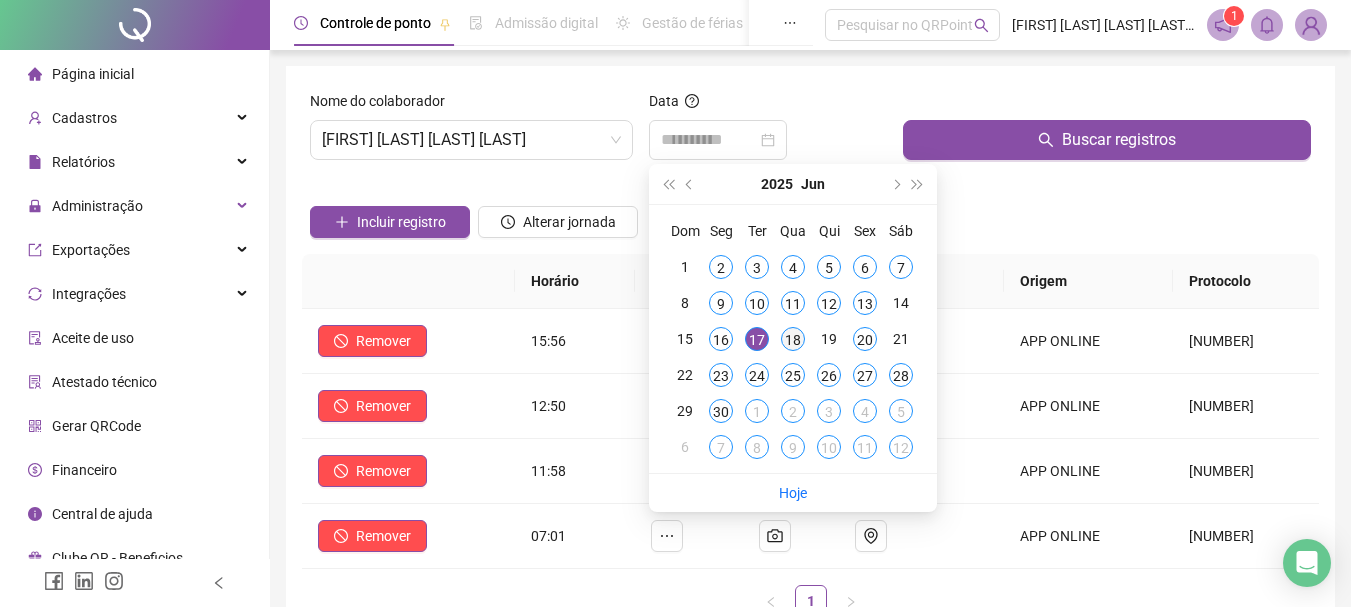 click on "18" at bounding box center (793, 339) 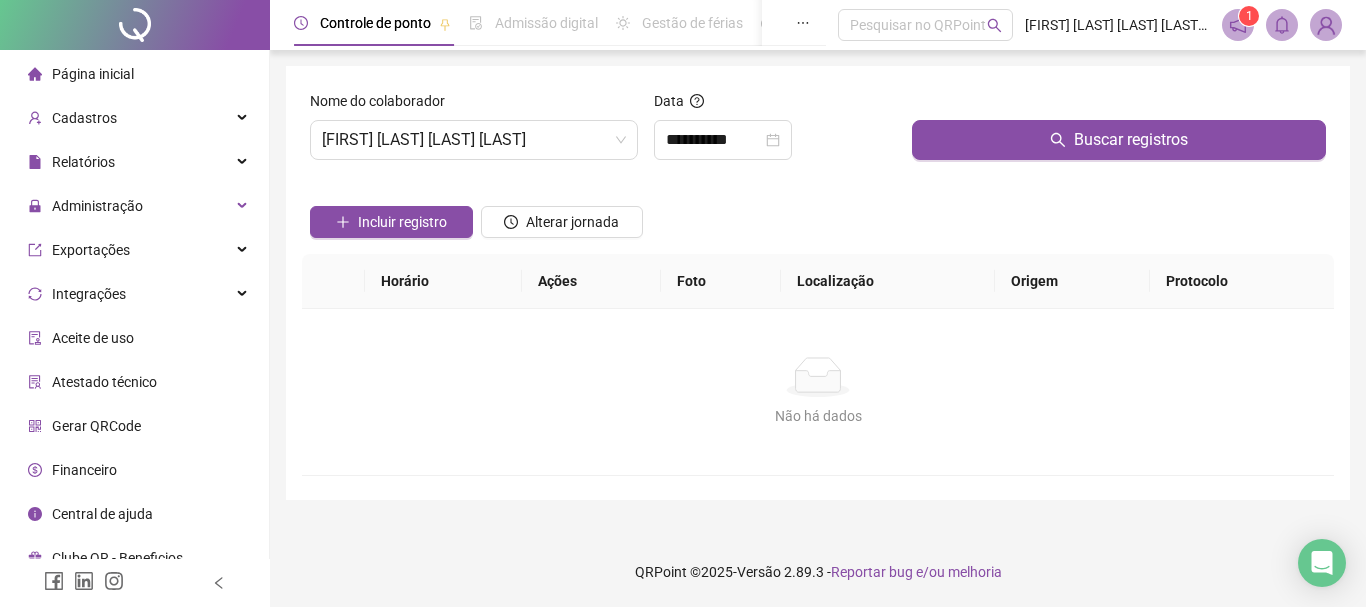 click 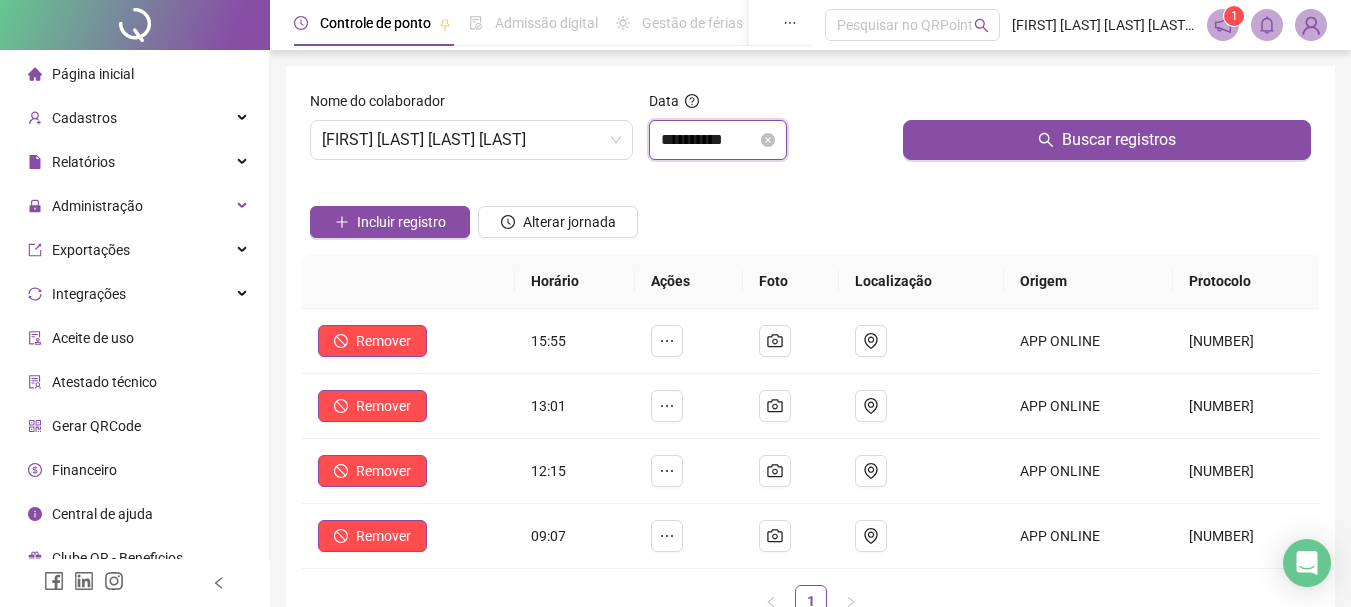 click on "**********" at bounding box center [709, 140] 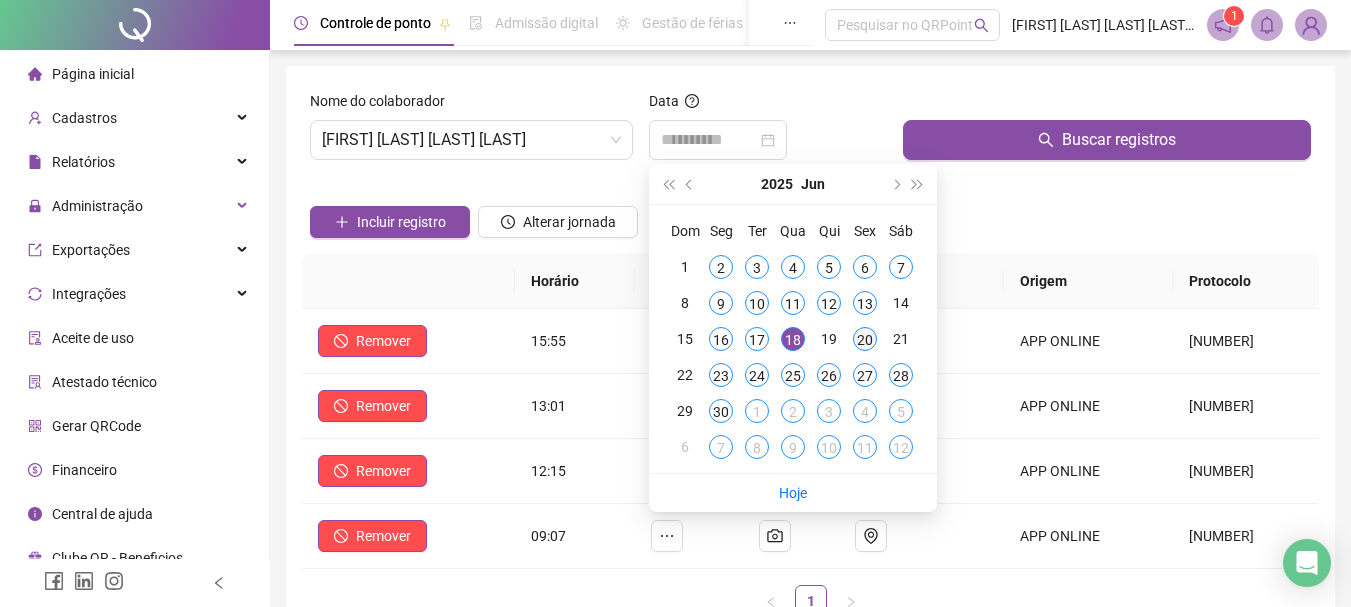 click on "20" at bounding box center [865, 339] 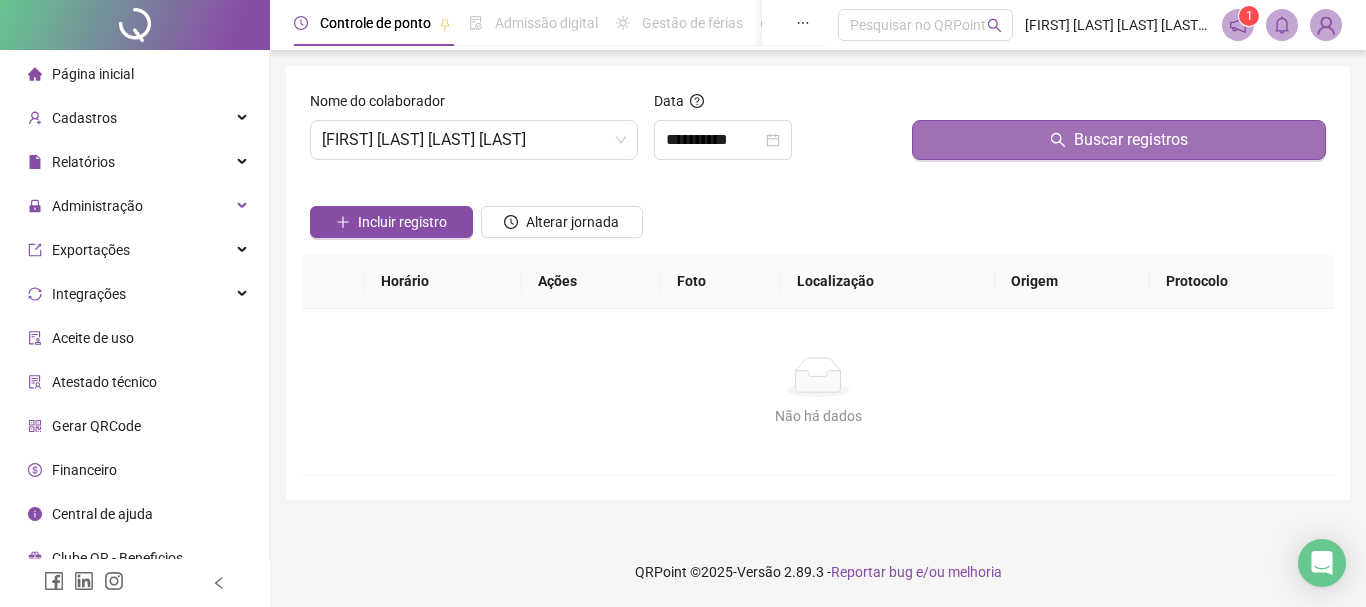 click on "Buscar registros" at bounding box center [1119, 140] 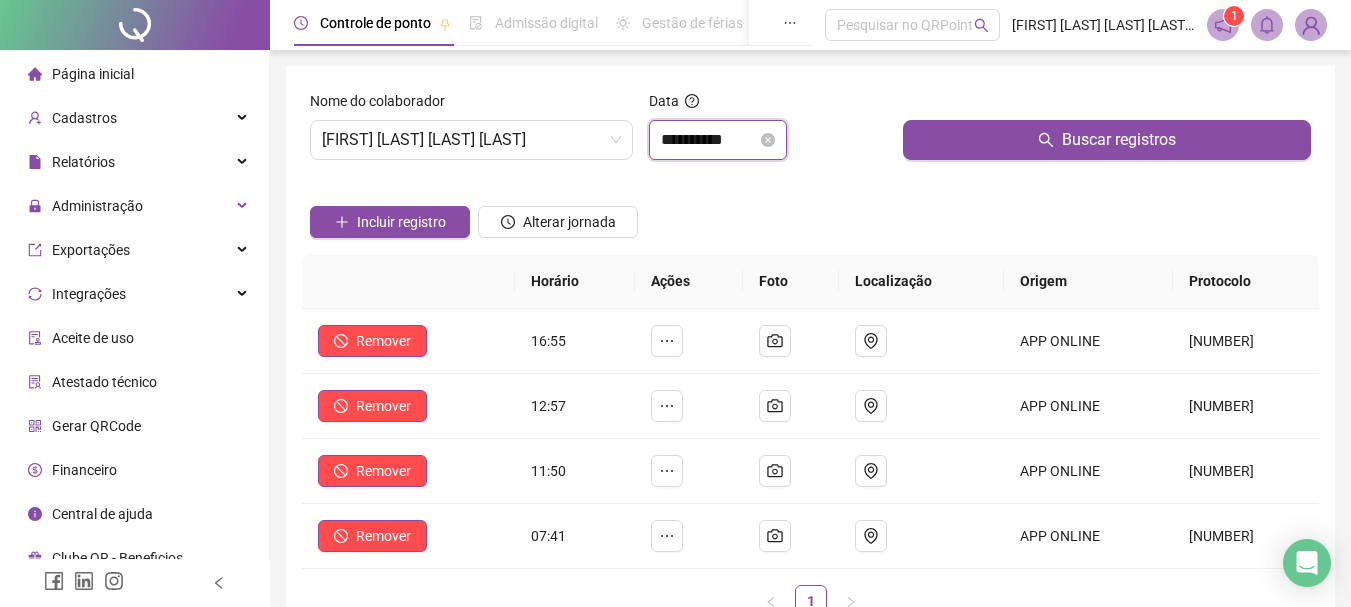 click on "**********" at bounding box center [709, 140] 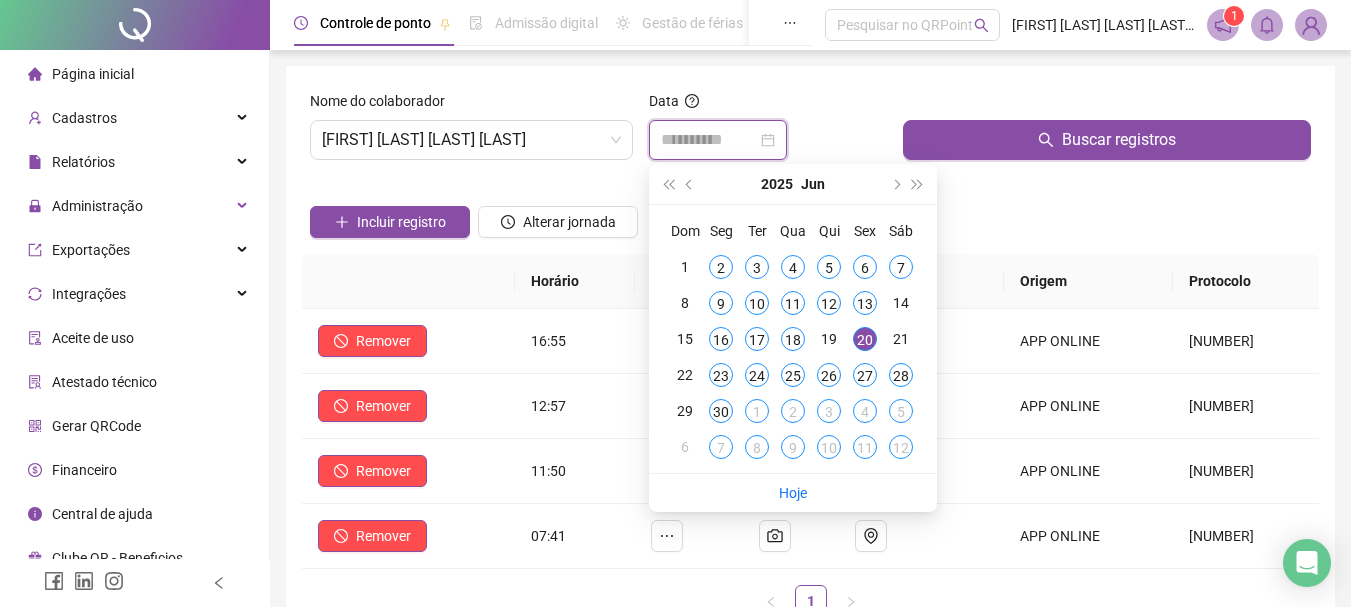 type on "**********" 